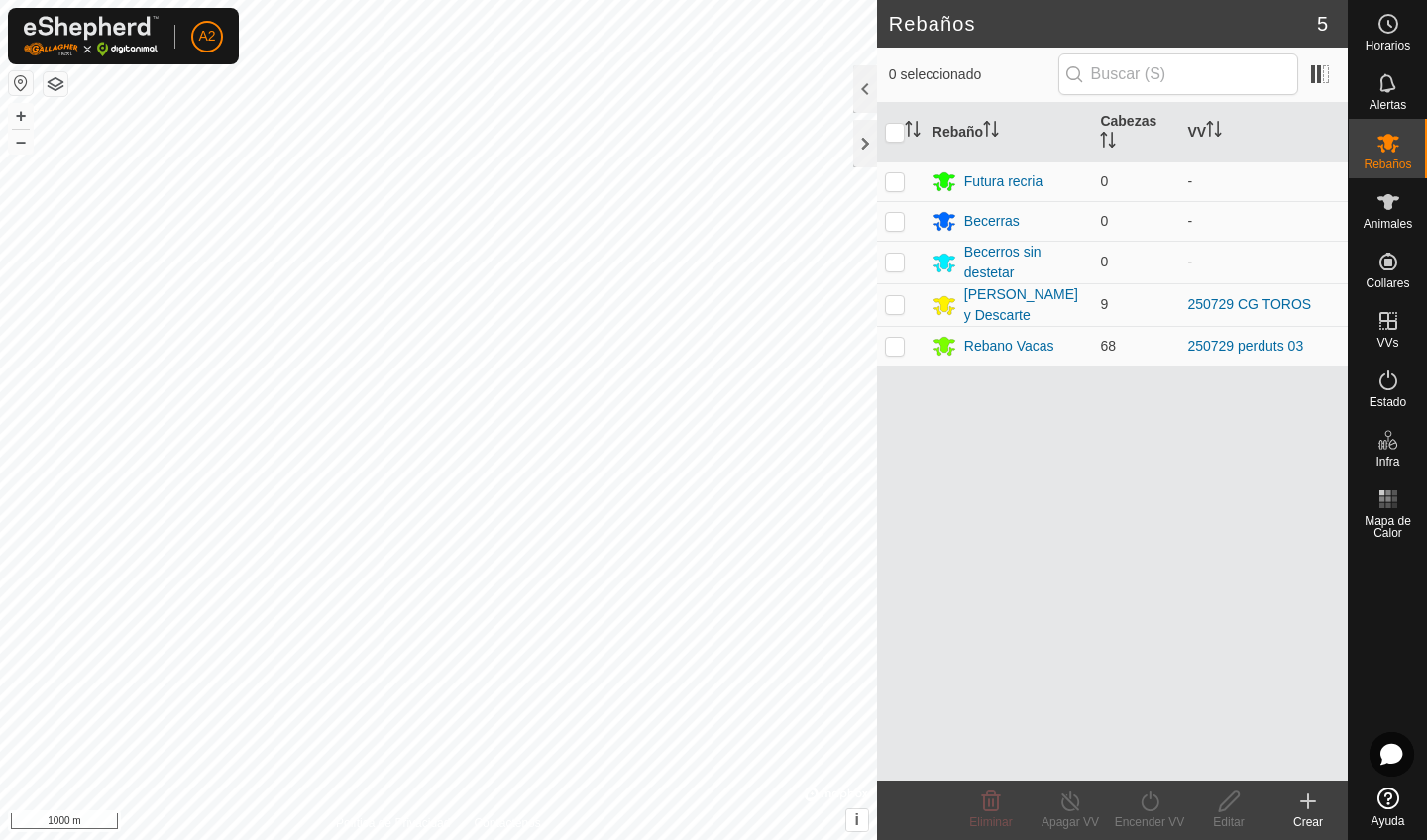 scroll, scrollTop: 0, scrollLeft: 0, axis: both 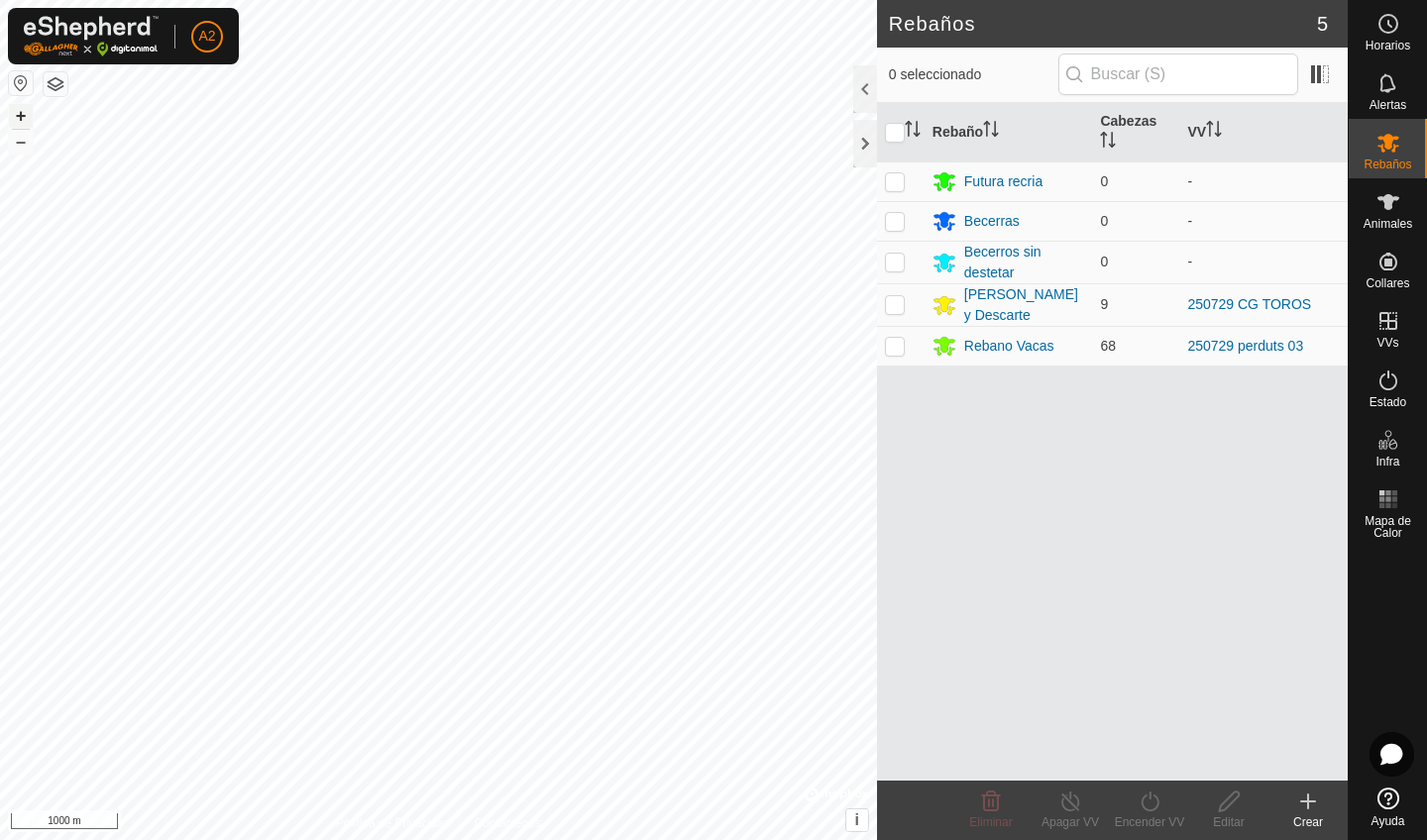 click on "+" at bounding box center (21, 116) 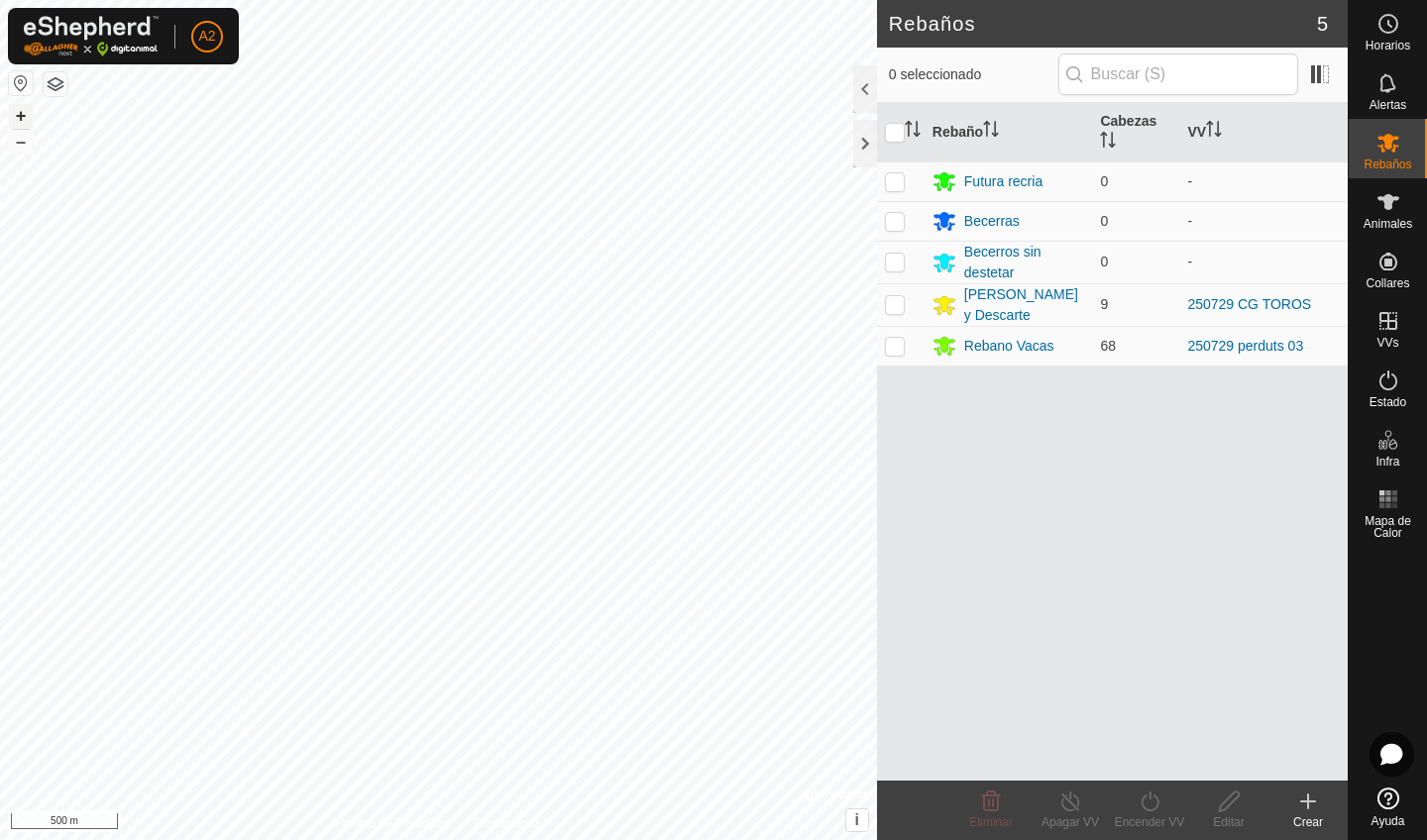 click on "+" at bounding box center [21, 116] 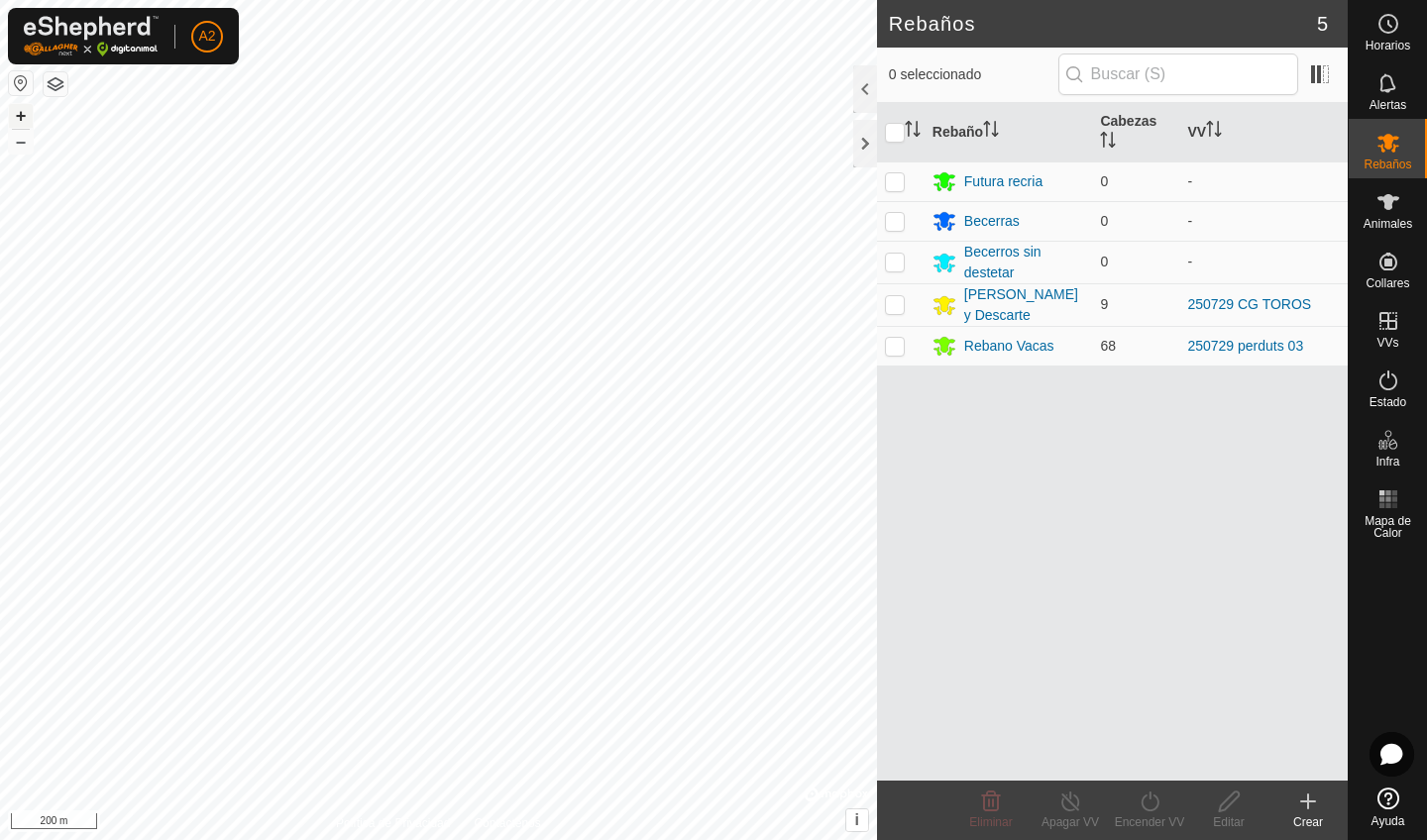click on "+" at bounding box center [21, 116] 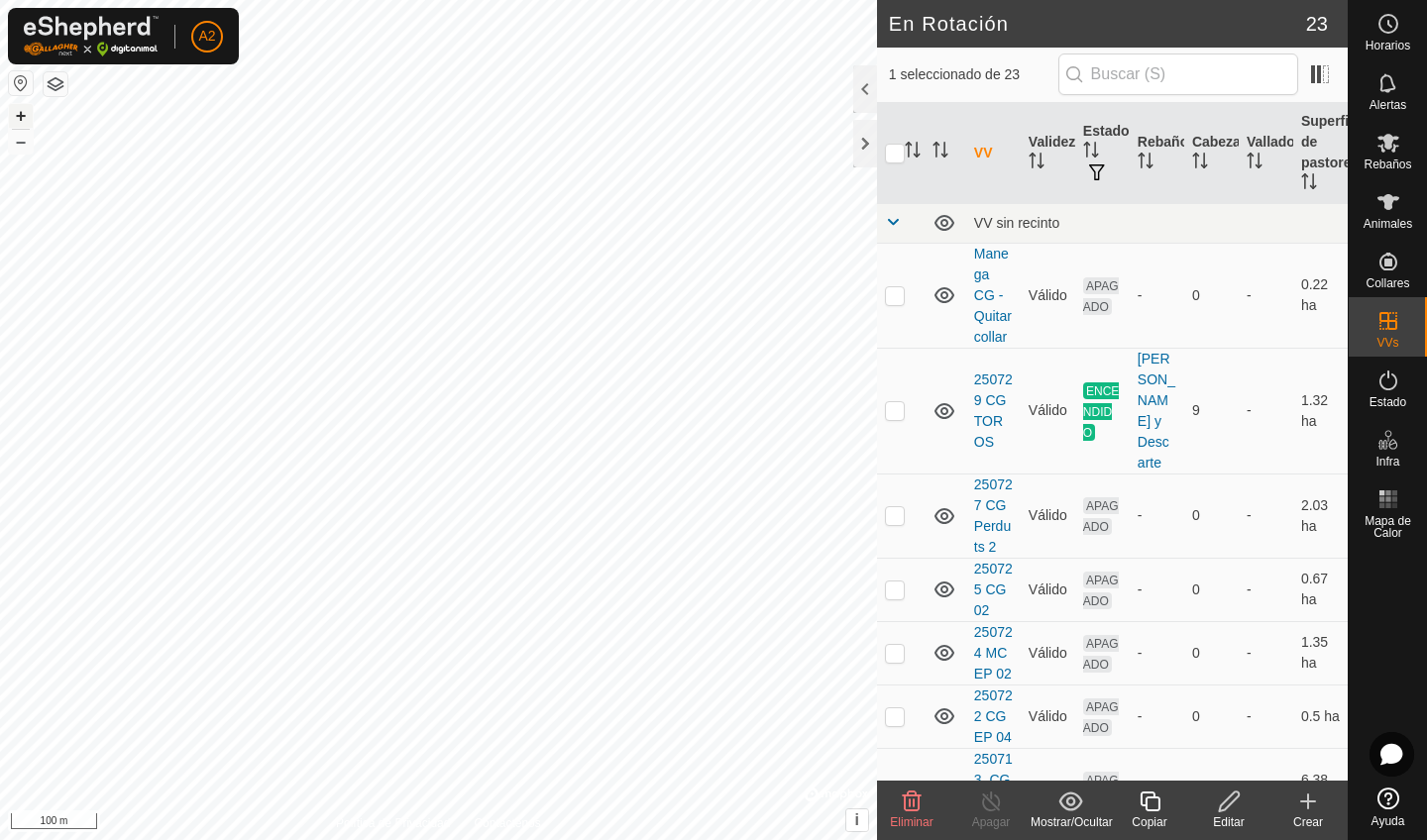 checkbox on "false" 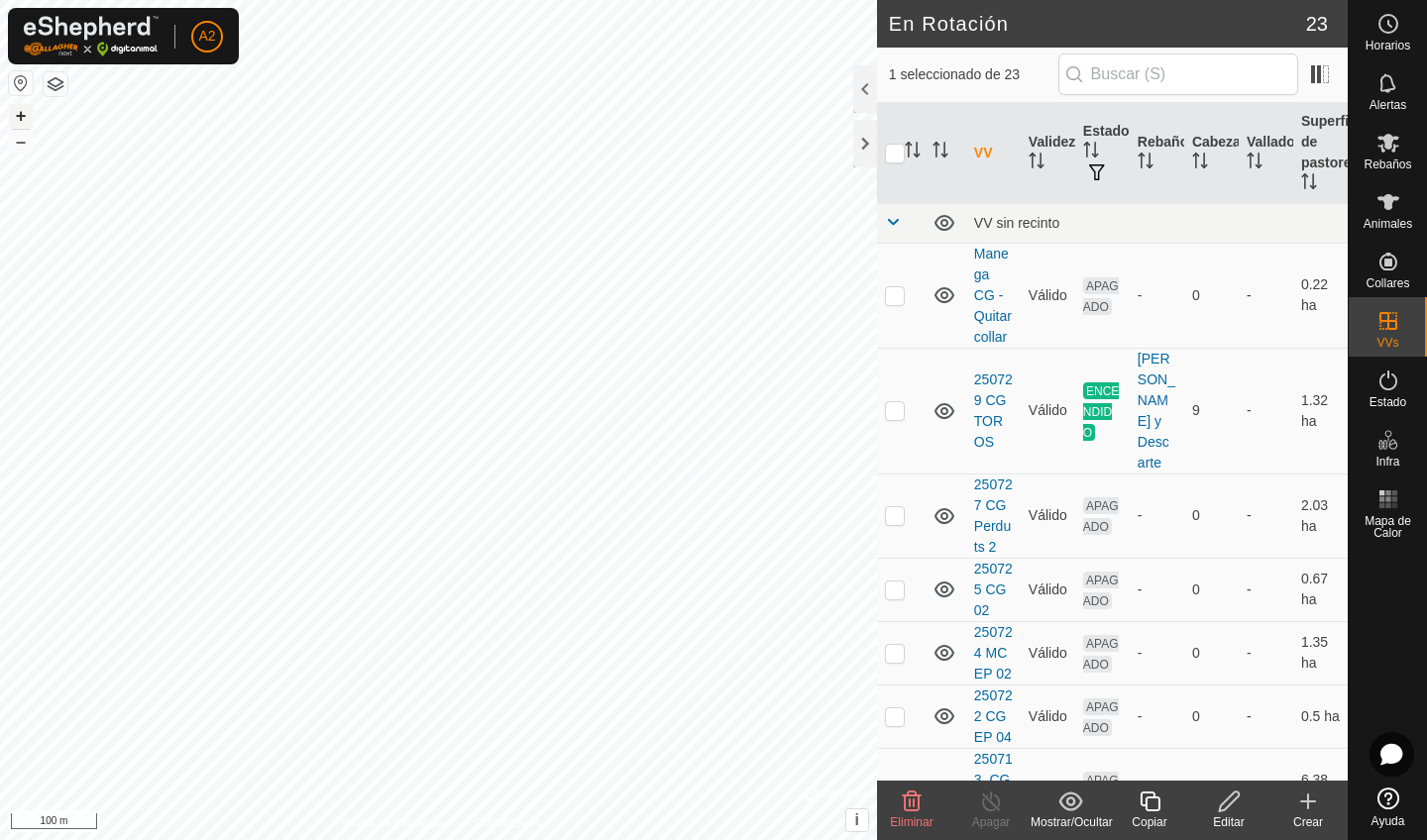 checkbox on "true" 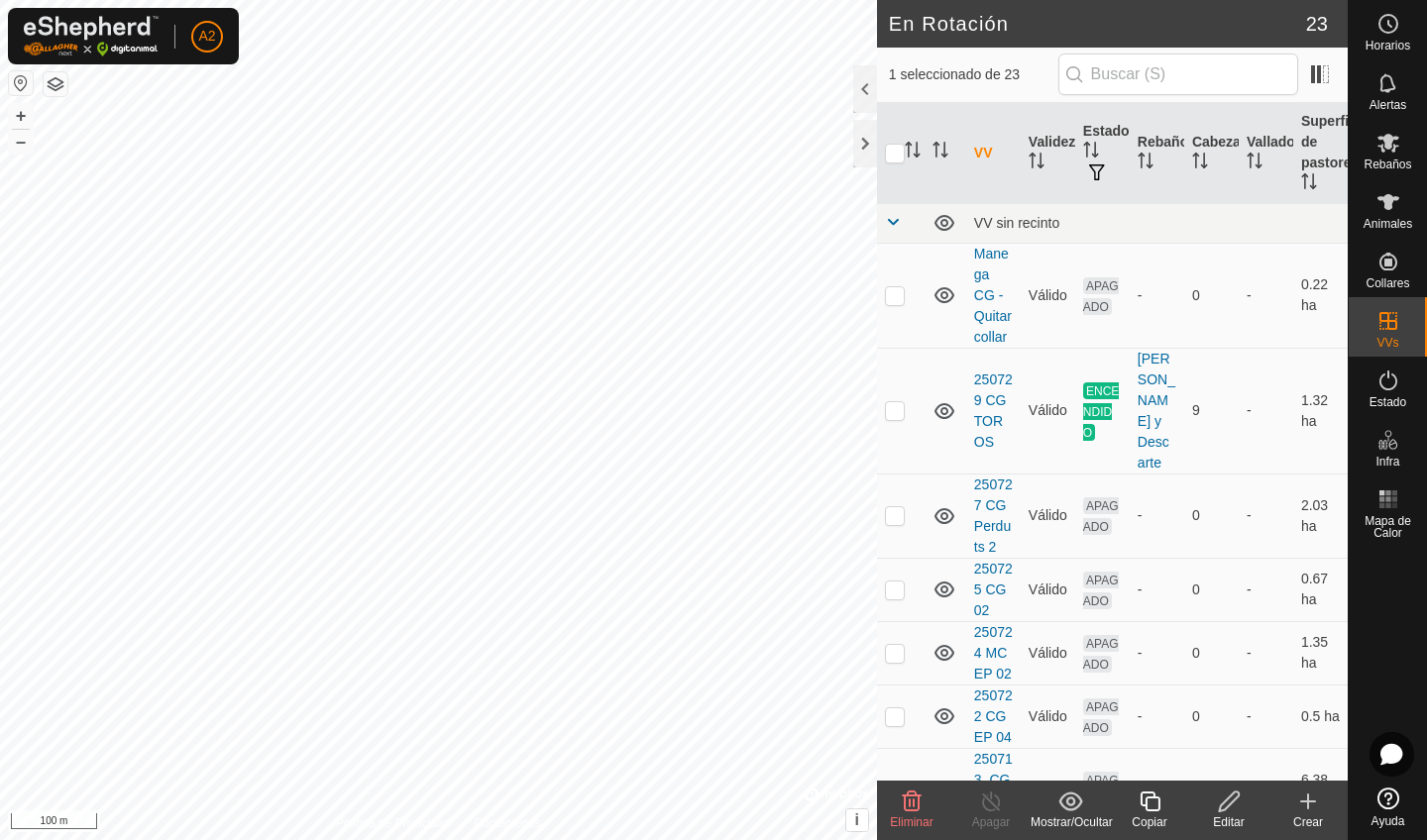 click on "Editar" 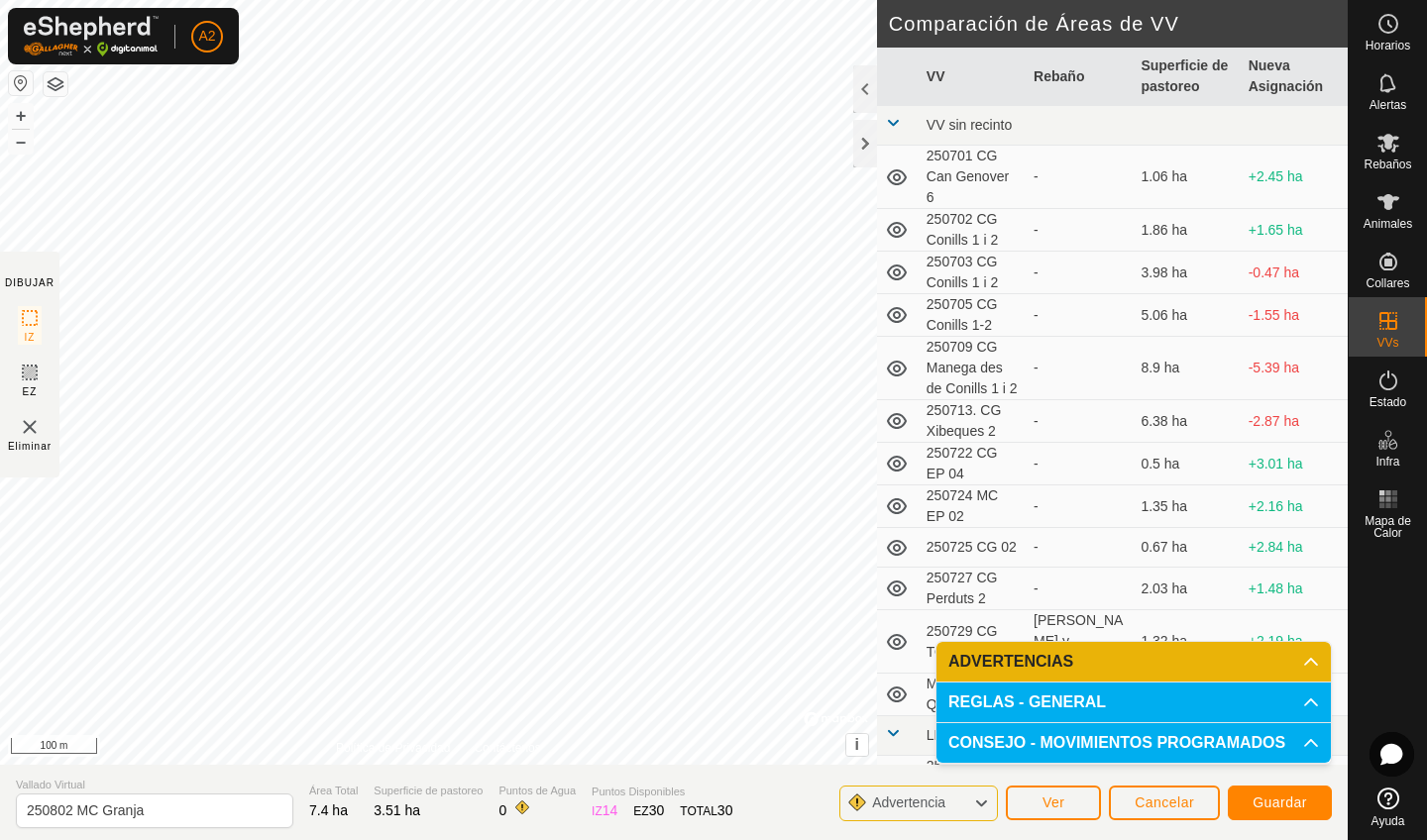 click on "Guardar" 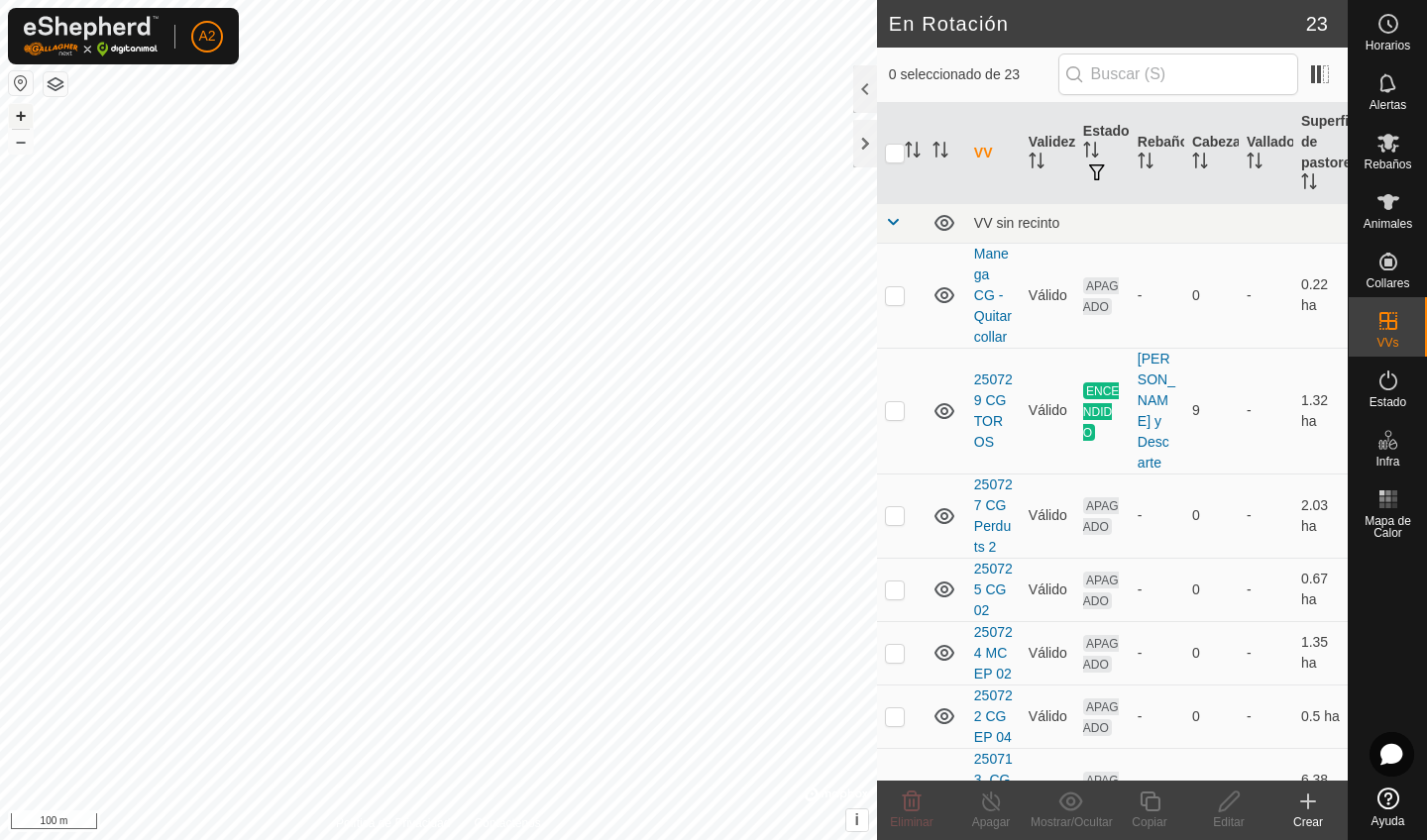 click on "+" at bounding box center [21, 116] 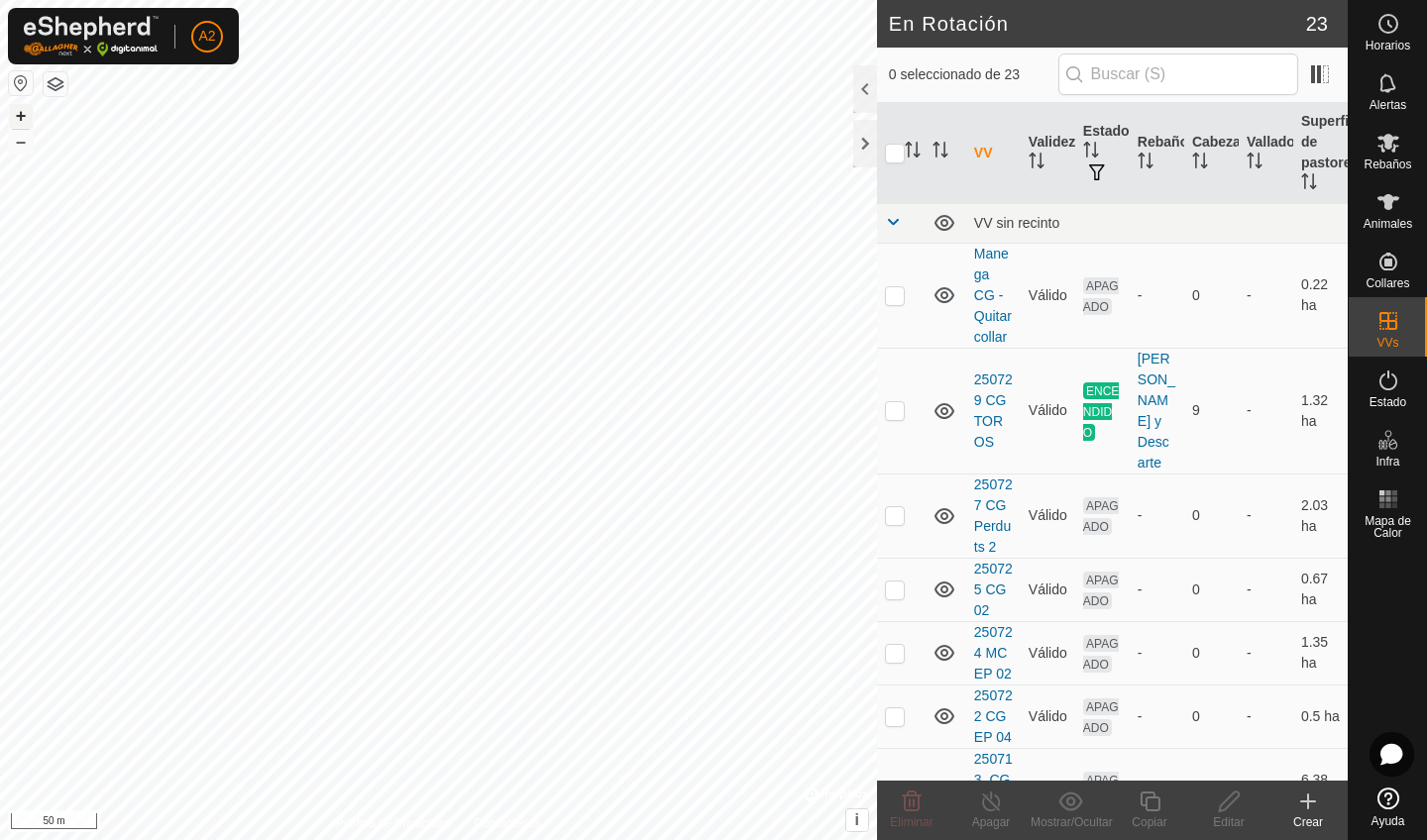 click on "+" at bounding box center (21, 116) 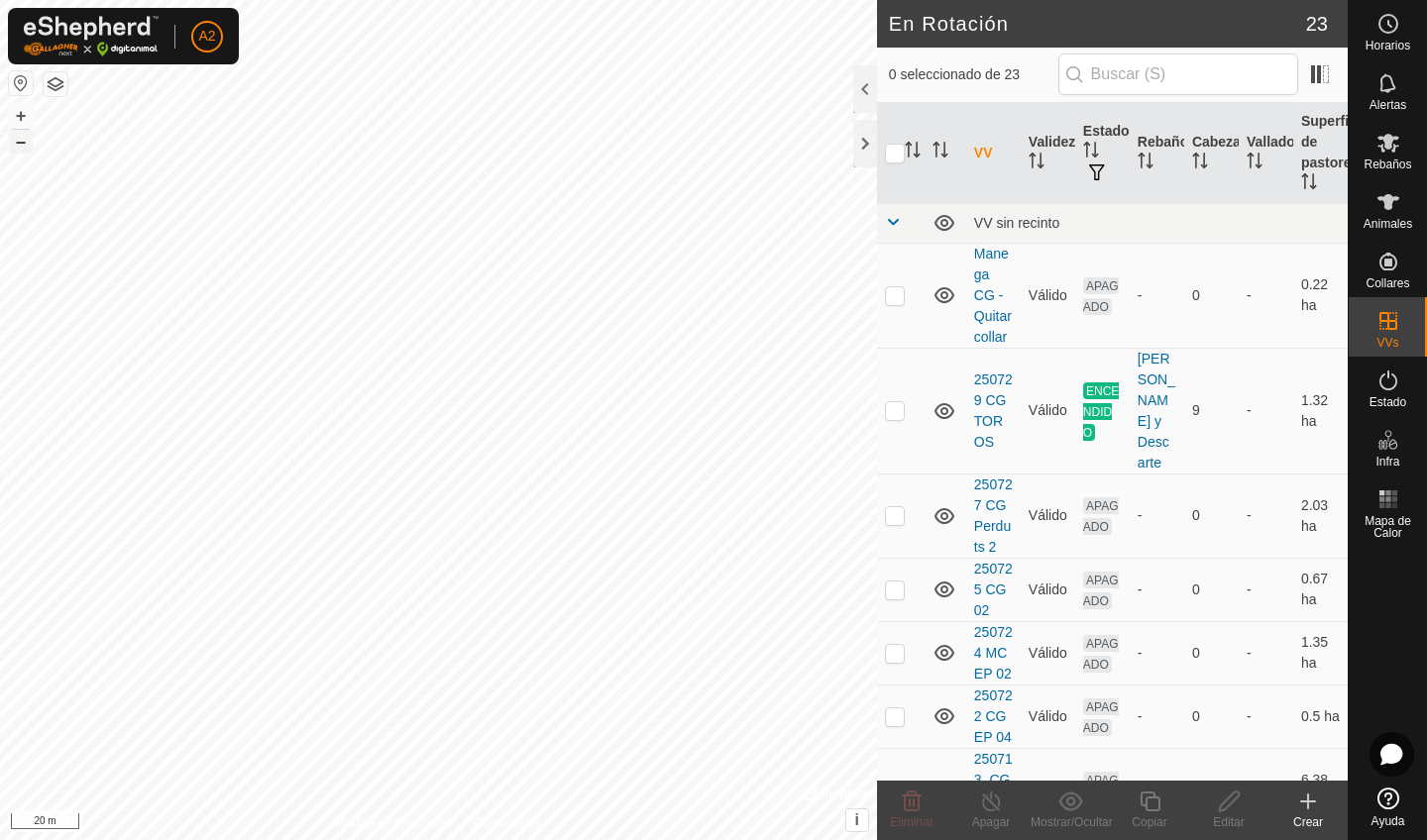 click on "–" at bounding box center (21, 142) 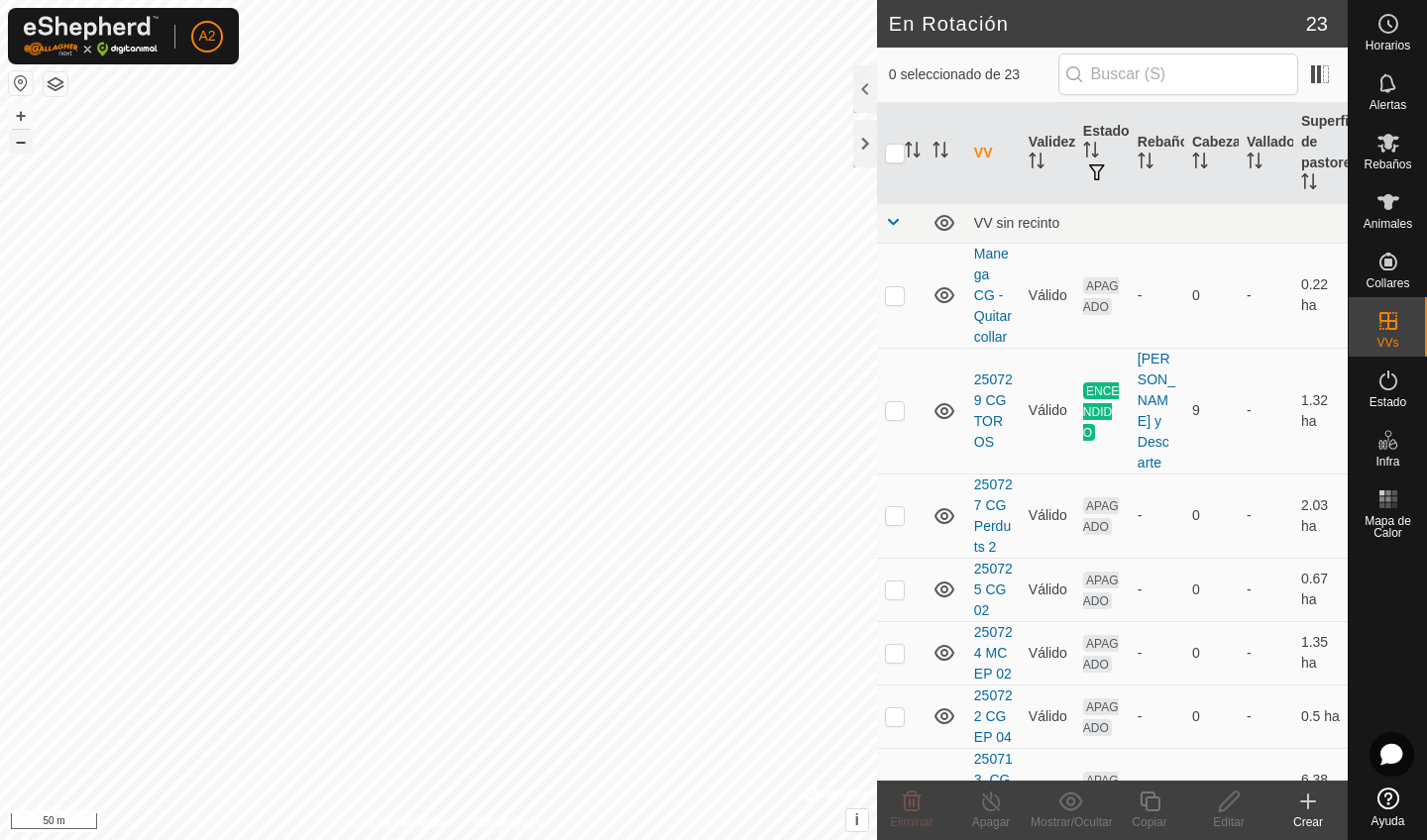 click on "–" at bounding box center (21, 142) 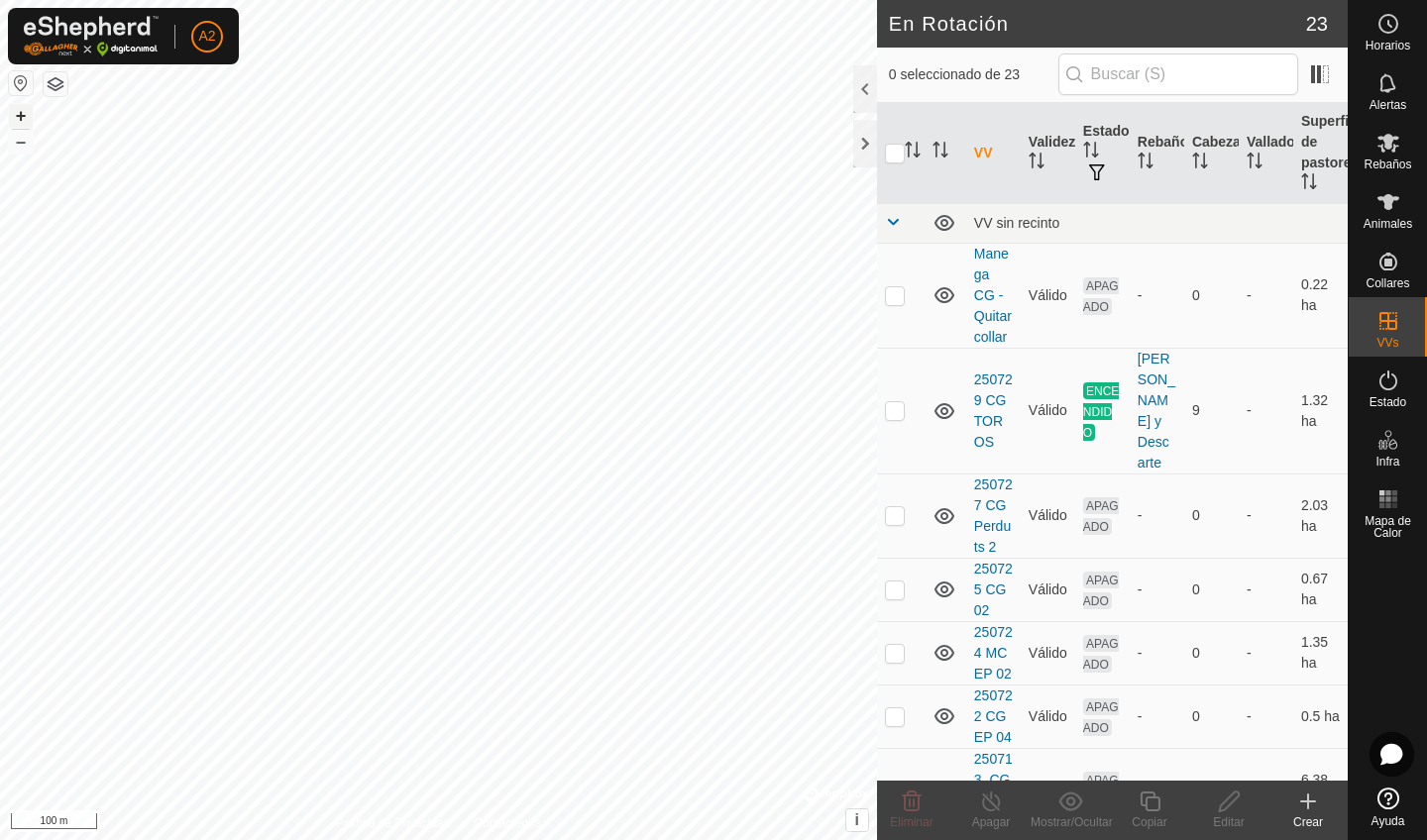 click on "+" at bounding box center [21, 116] 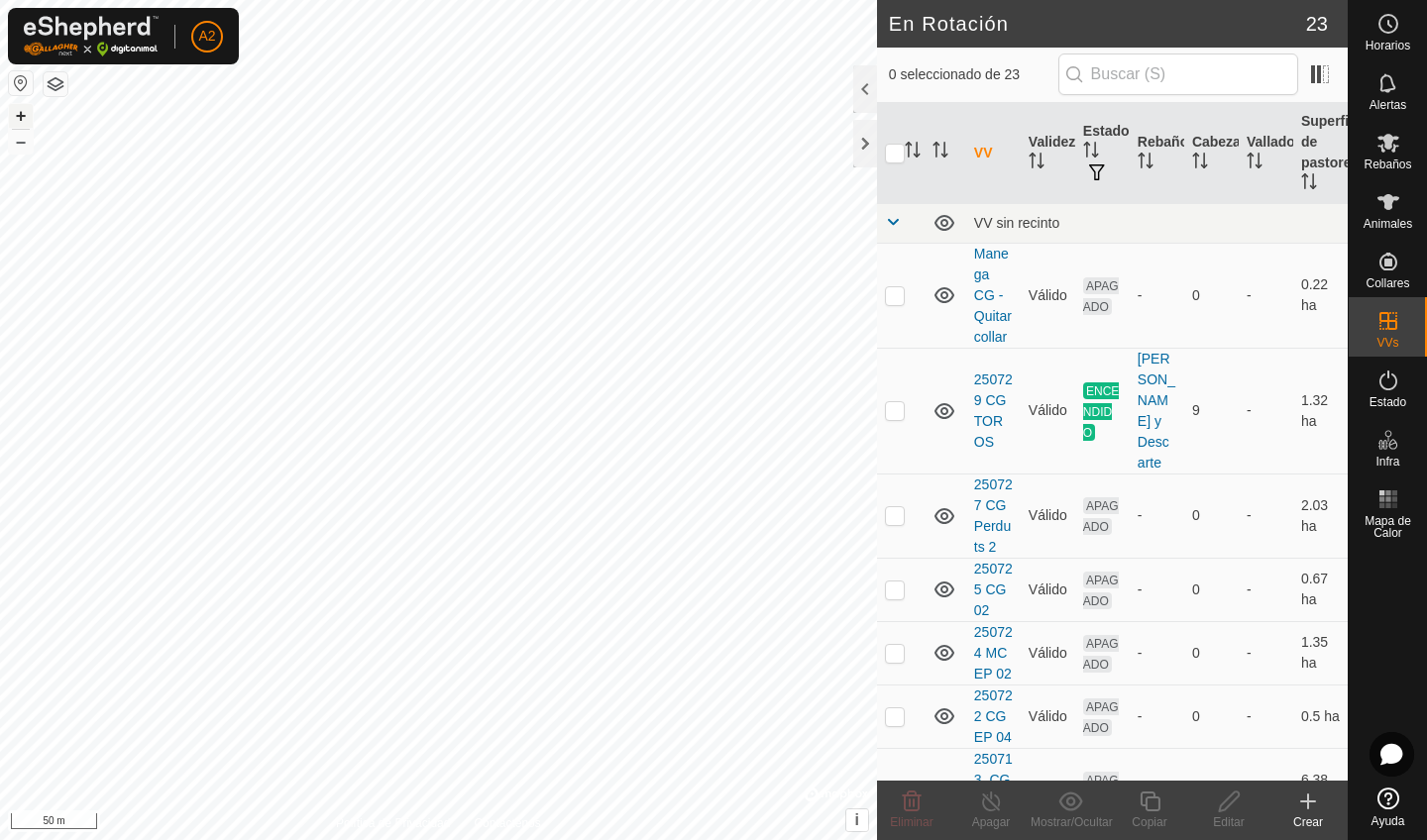 click on "+" at bounding box center (21, 116) 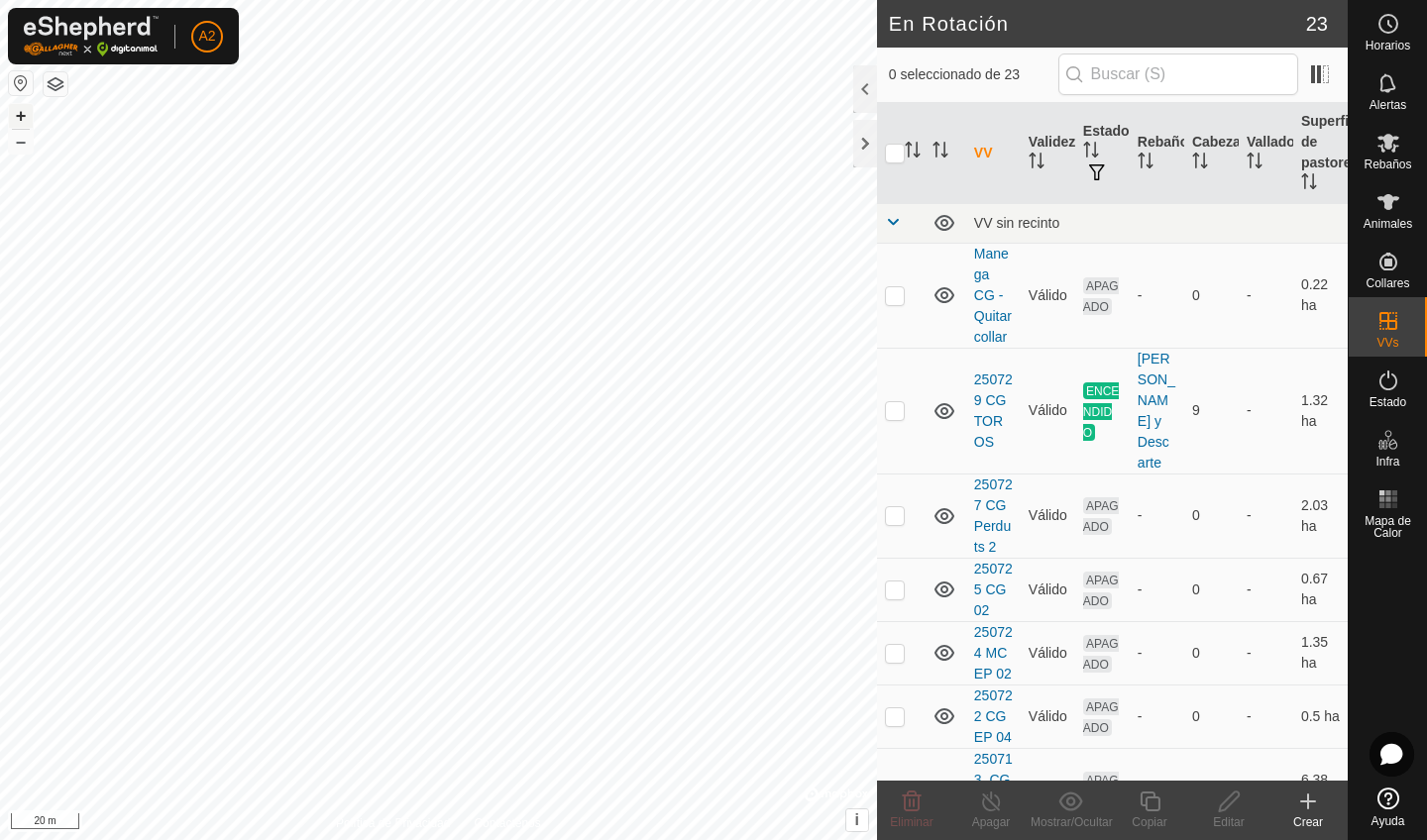 checkbox on "true" 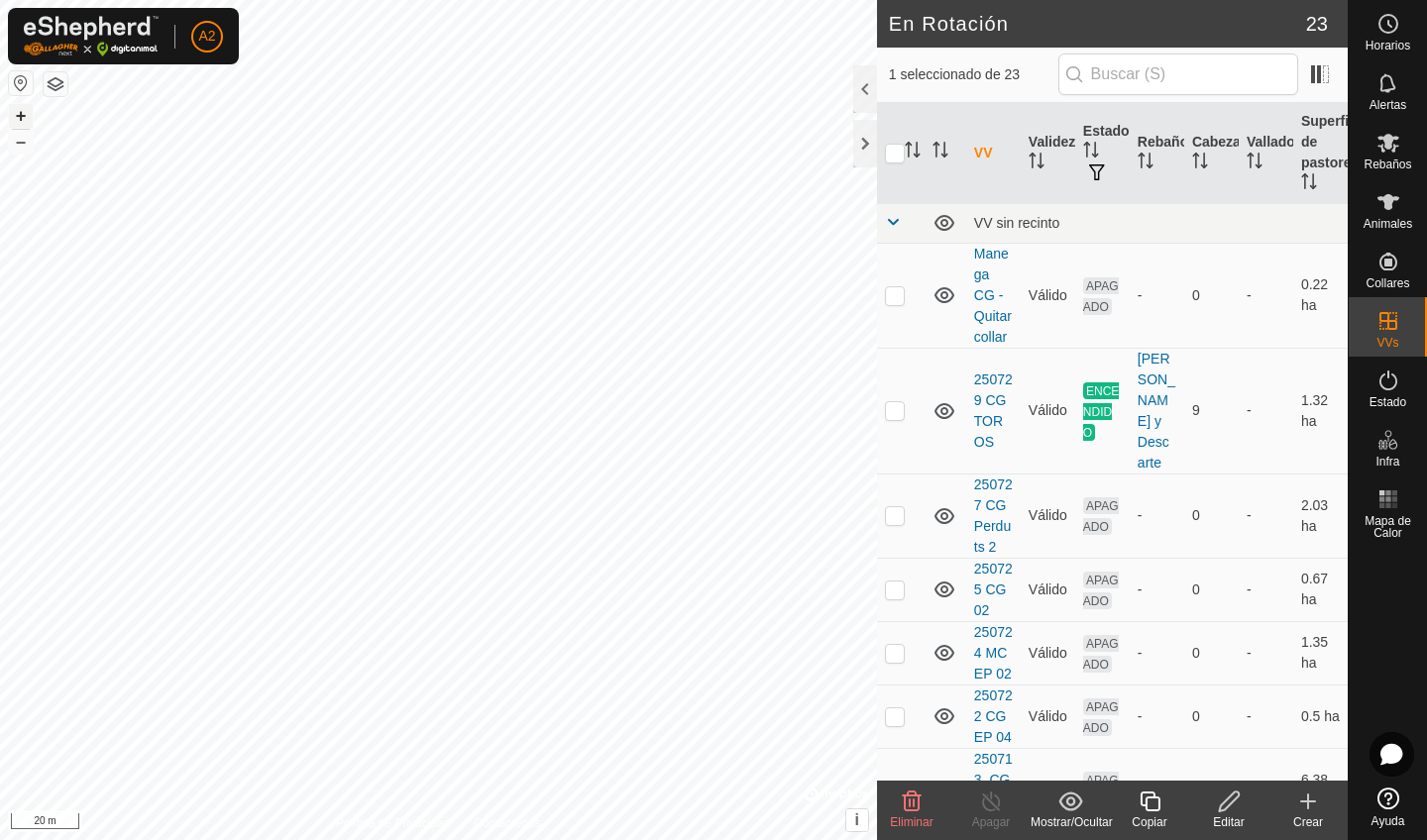 click on "+" at bounding box center (21, 116) 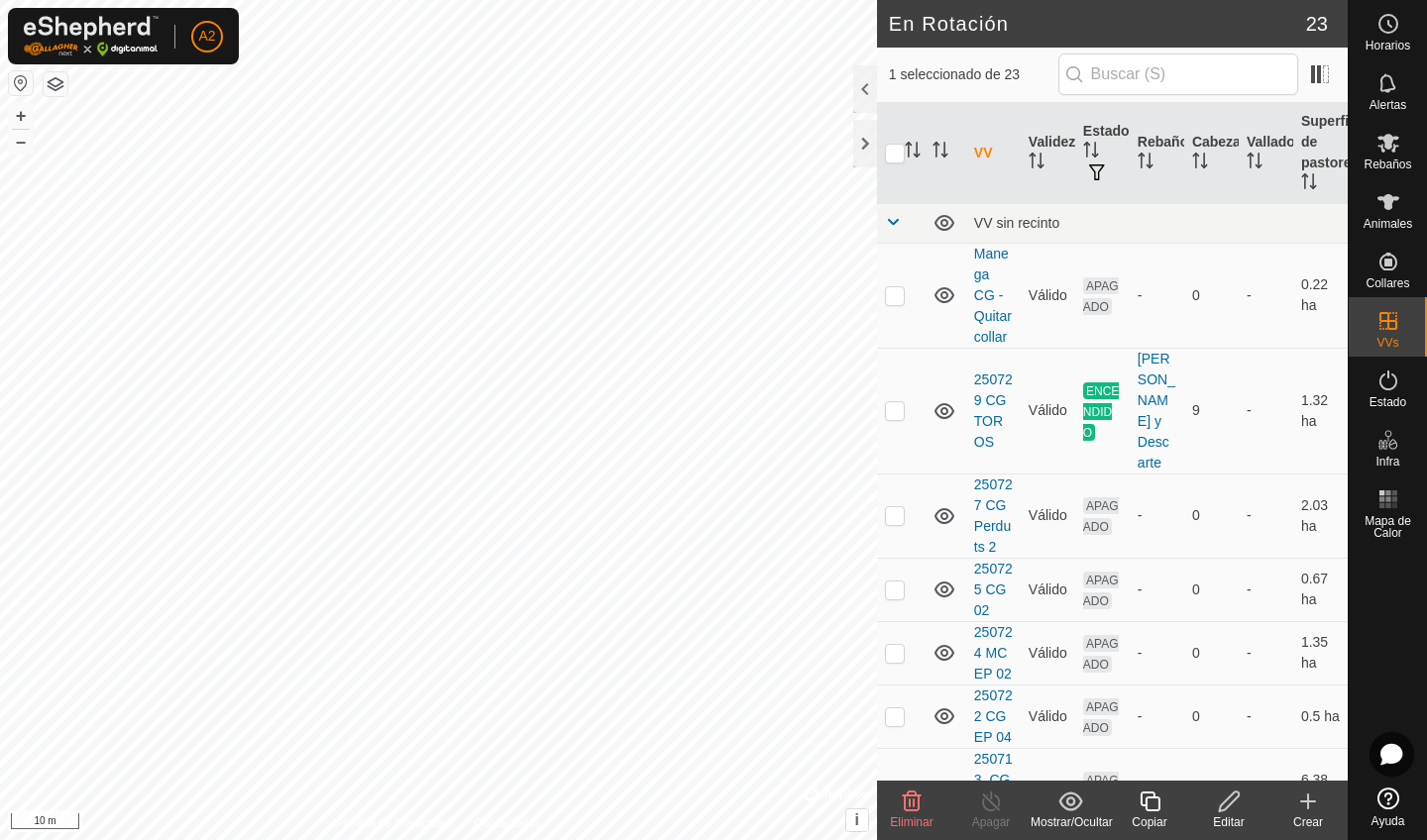 click 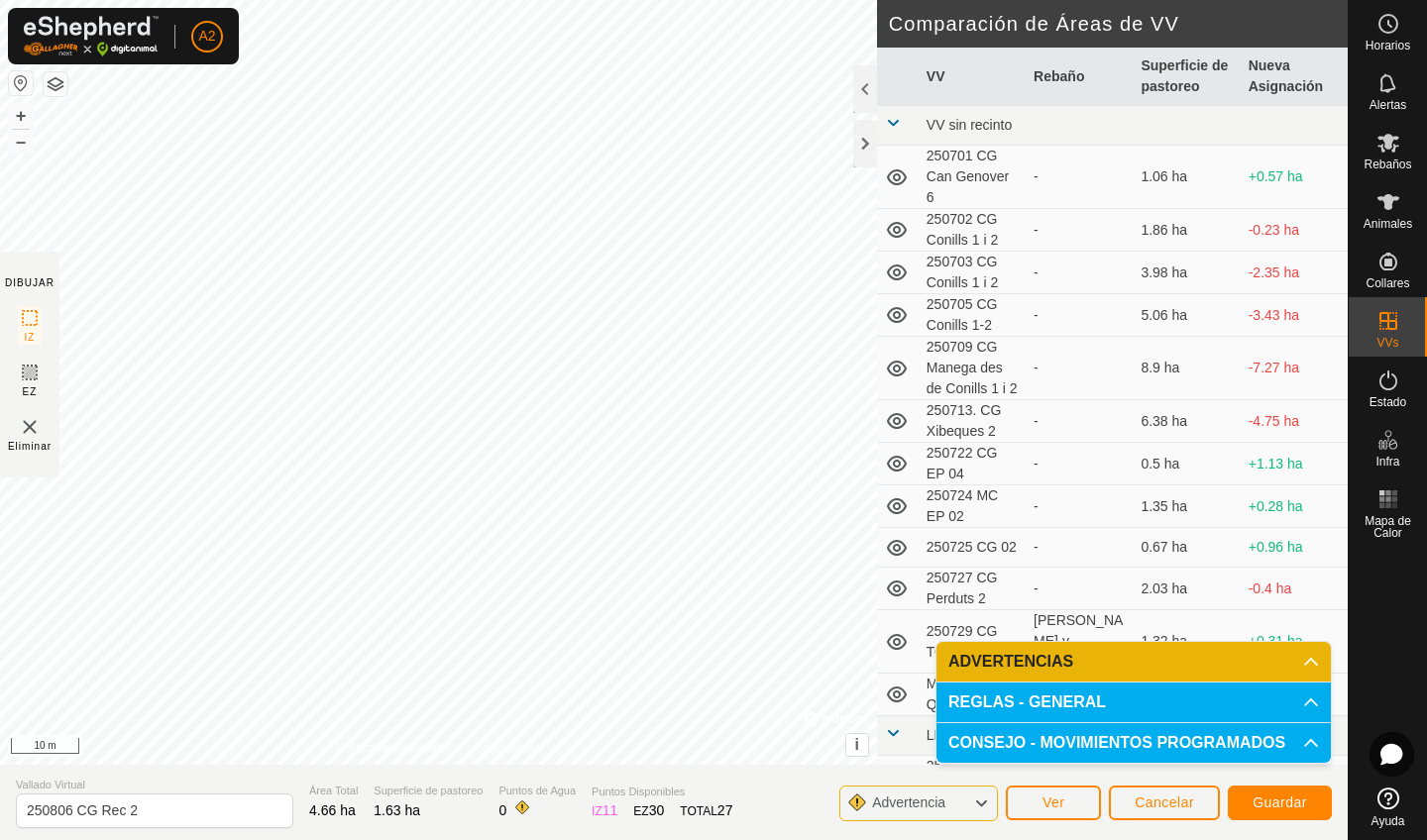 click on "Cancelar" 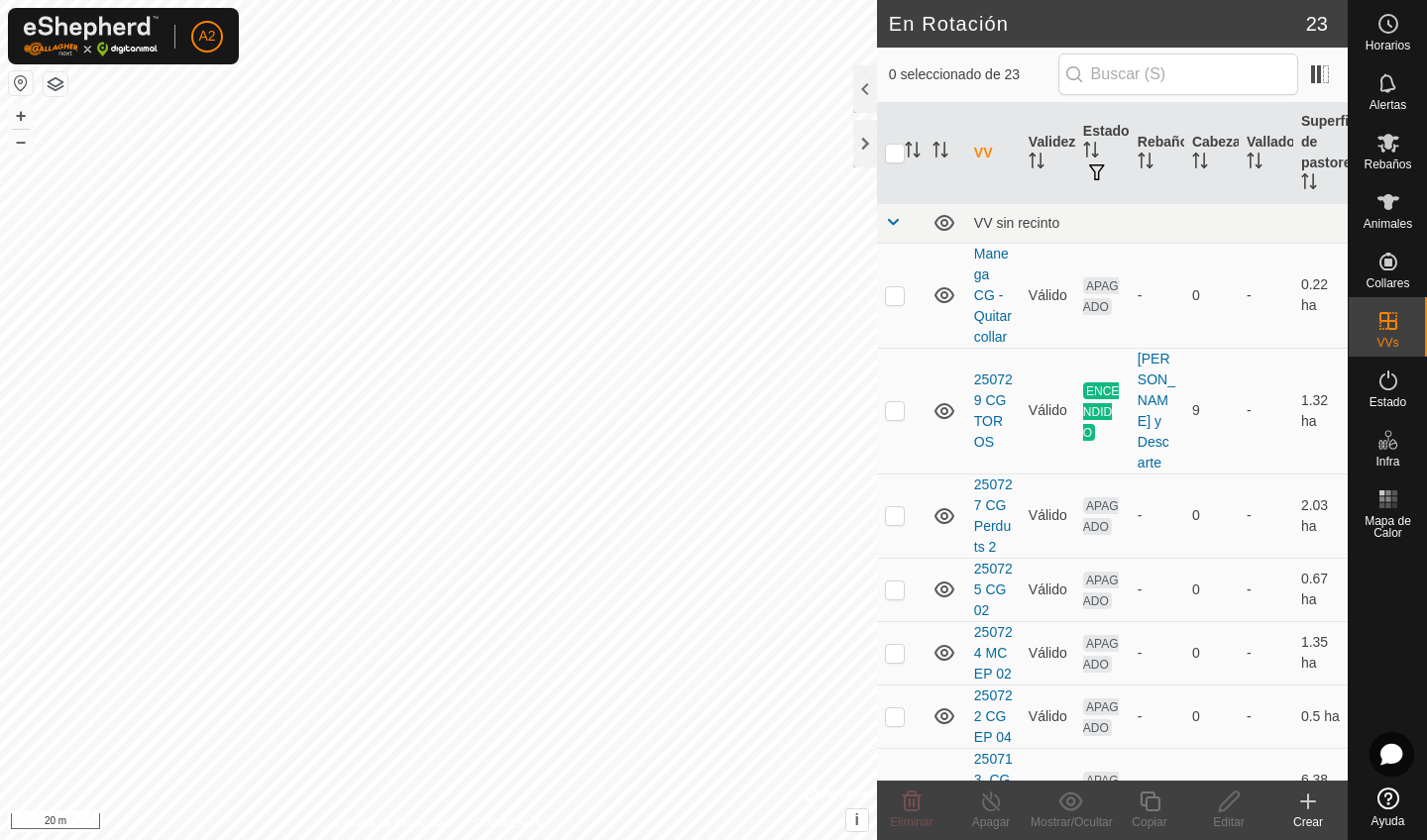 checkbox on "true" 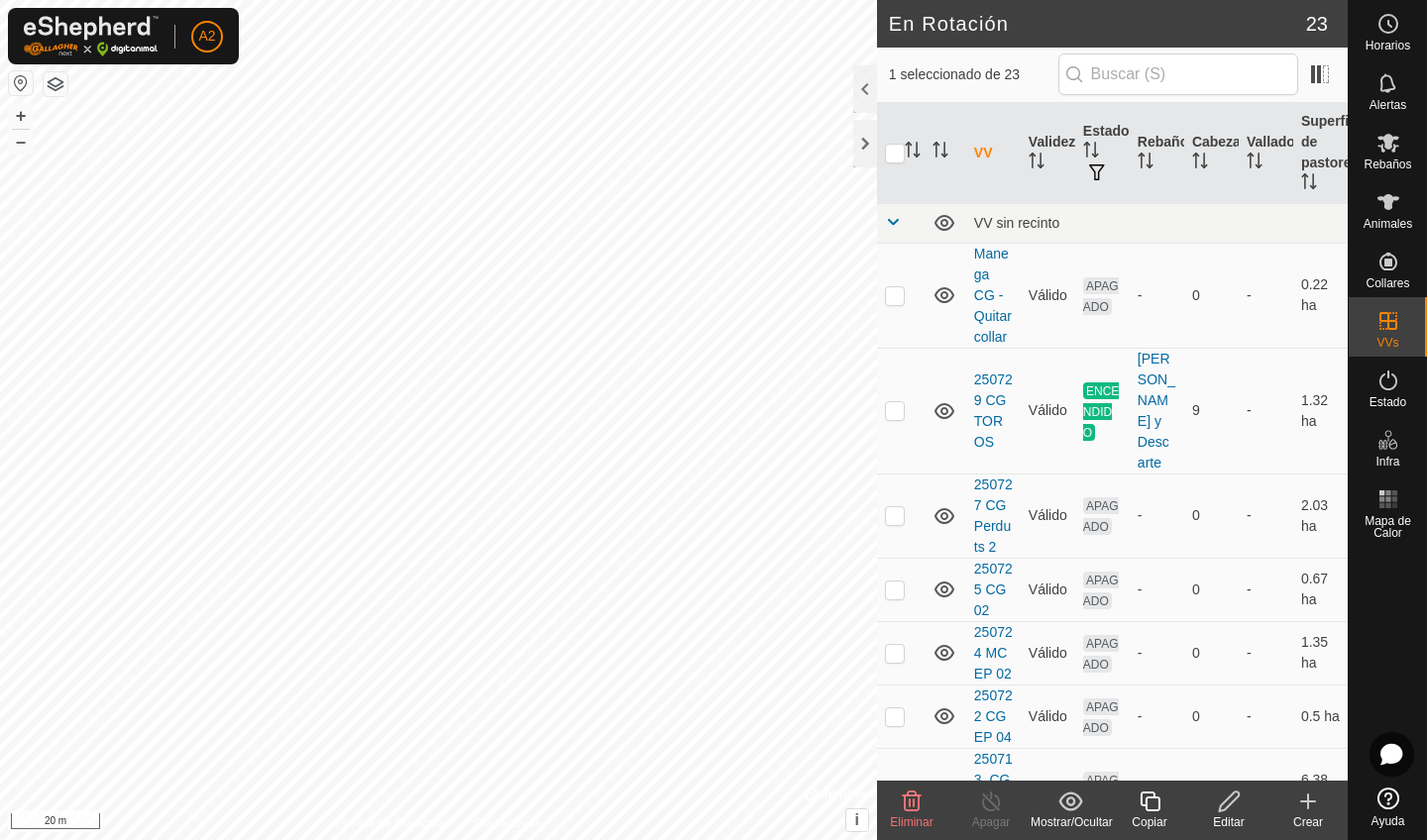 click on "Editar" 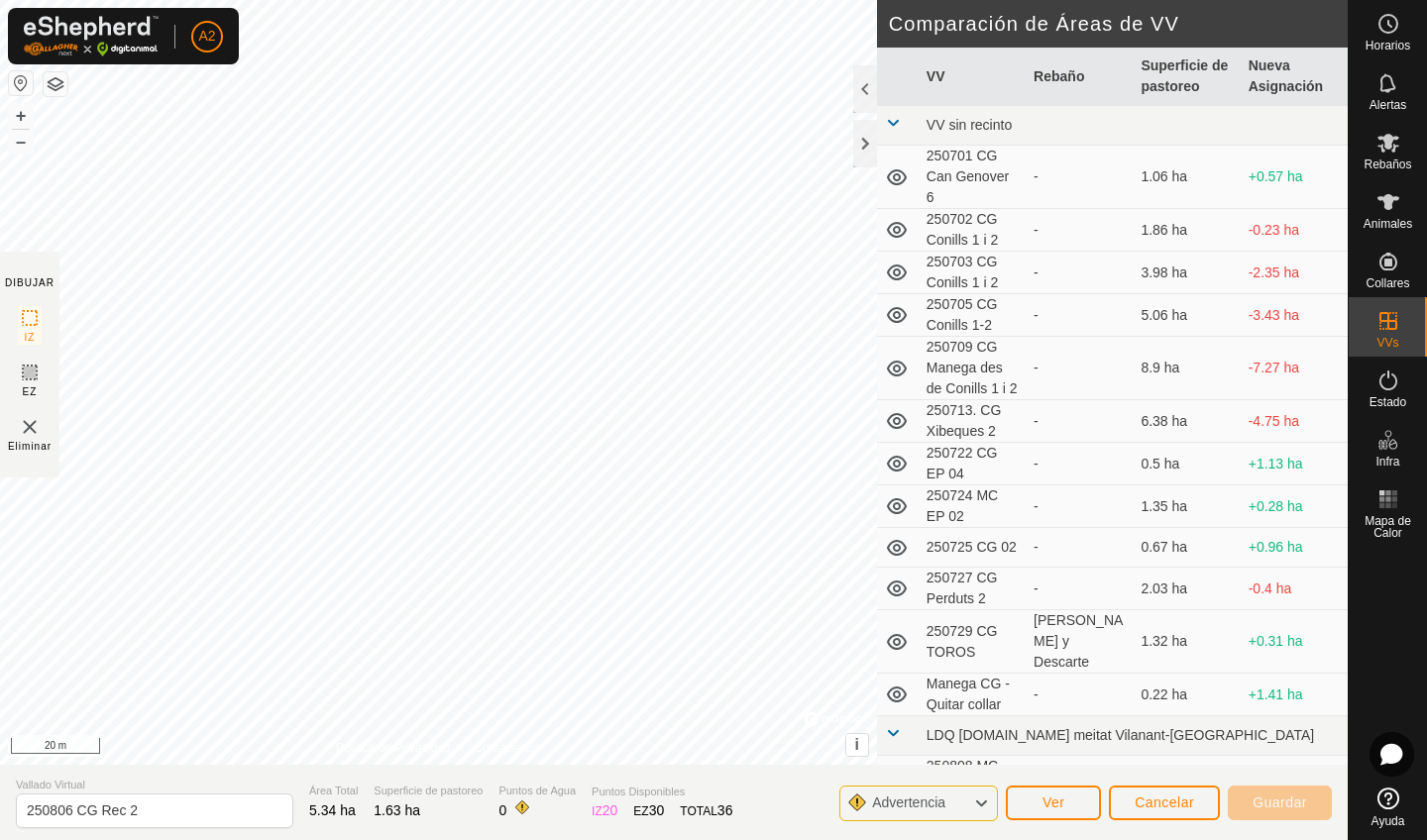 click on "Cancelar" 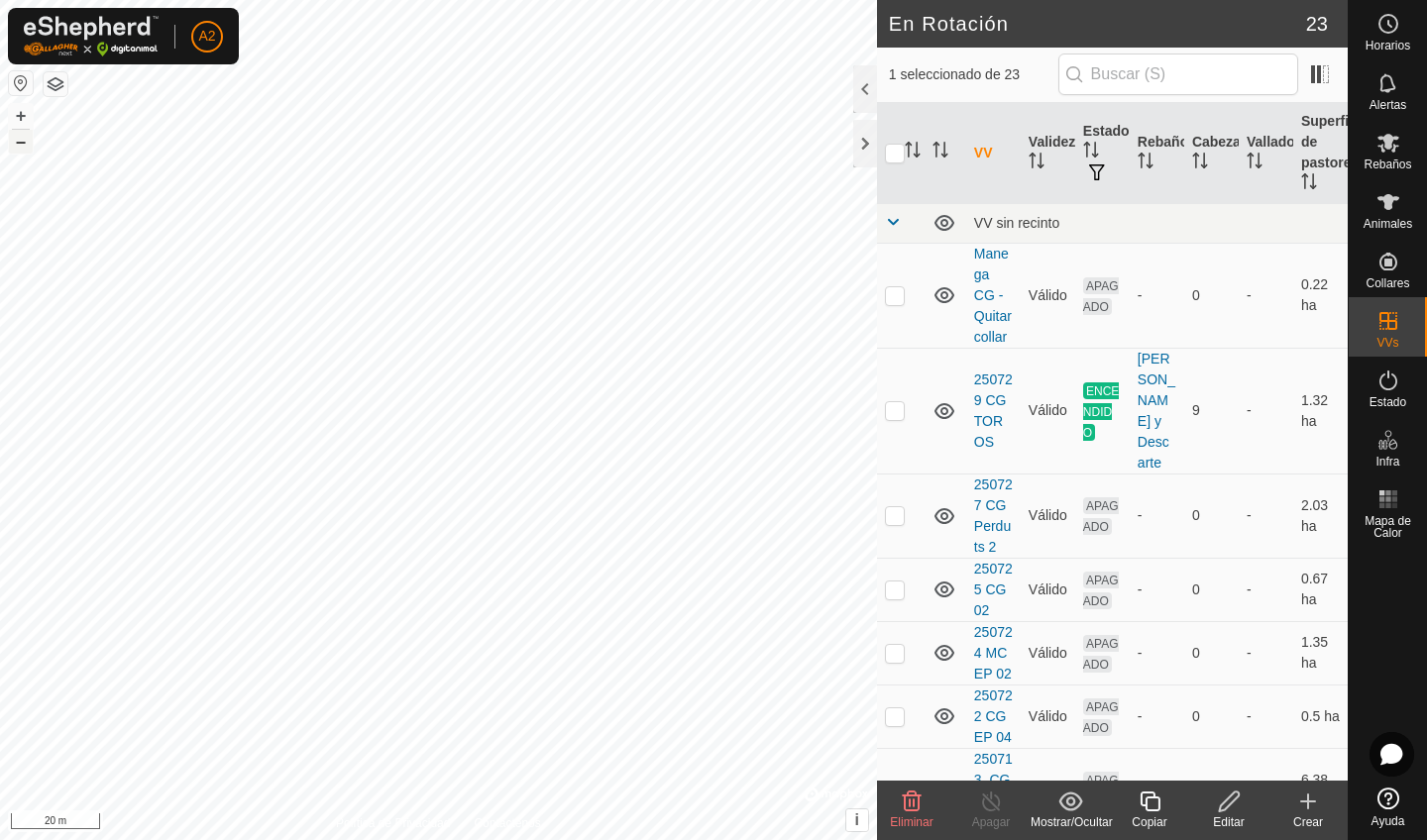 click on "–" at bounding box center (21, 142) 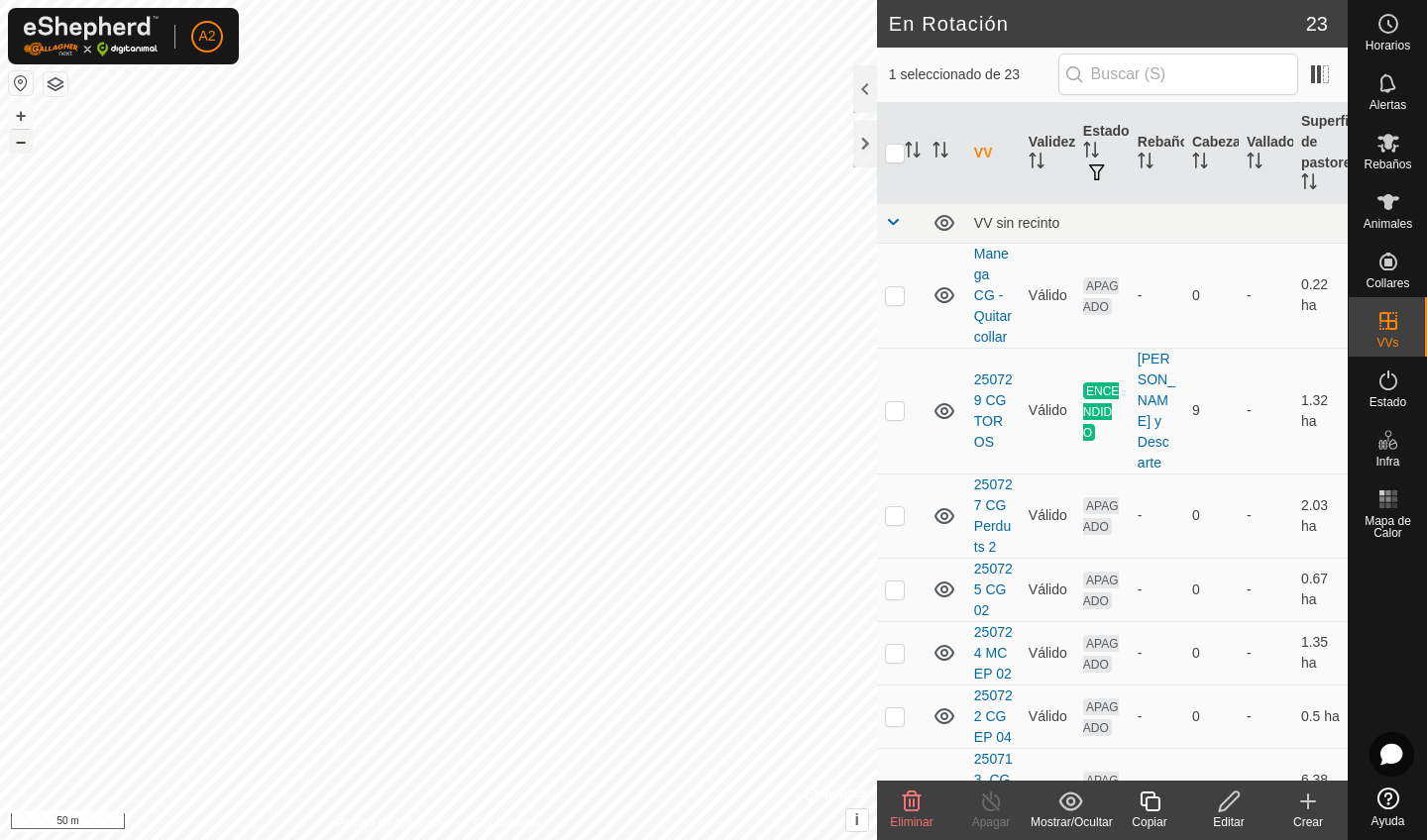 click on "–" at bounding box center (21, 142) 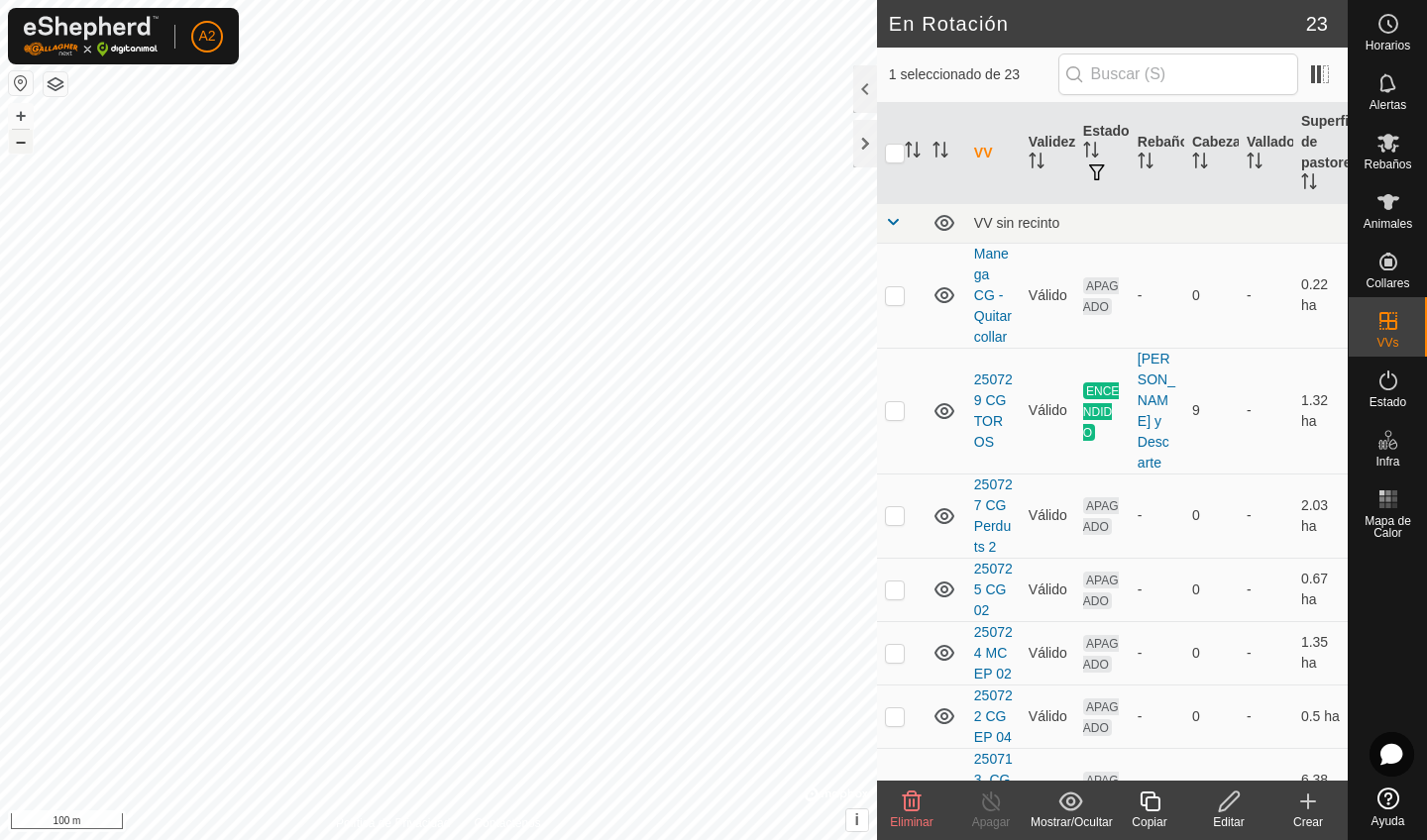 checkbox on "false" 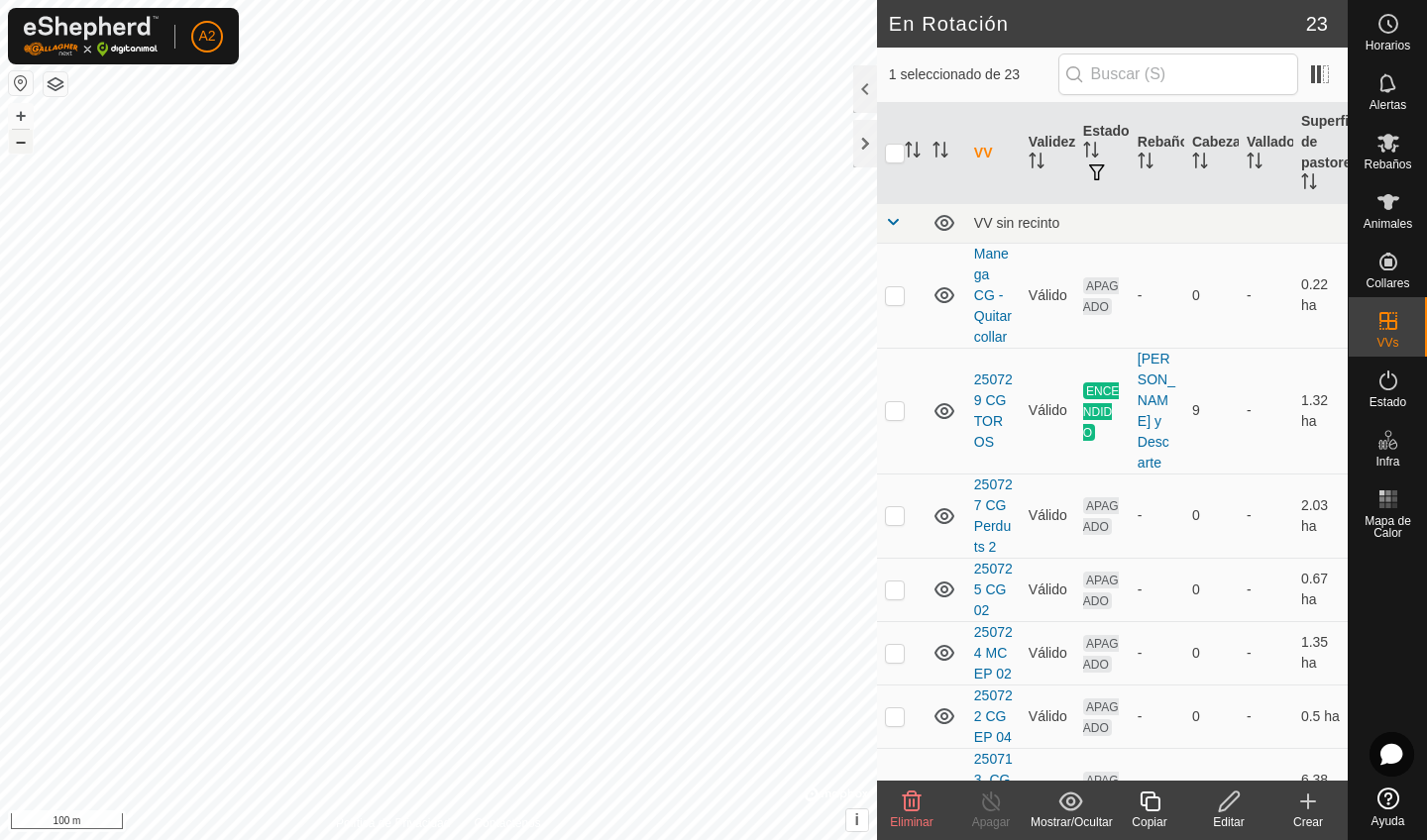 checkbox on "true" 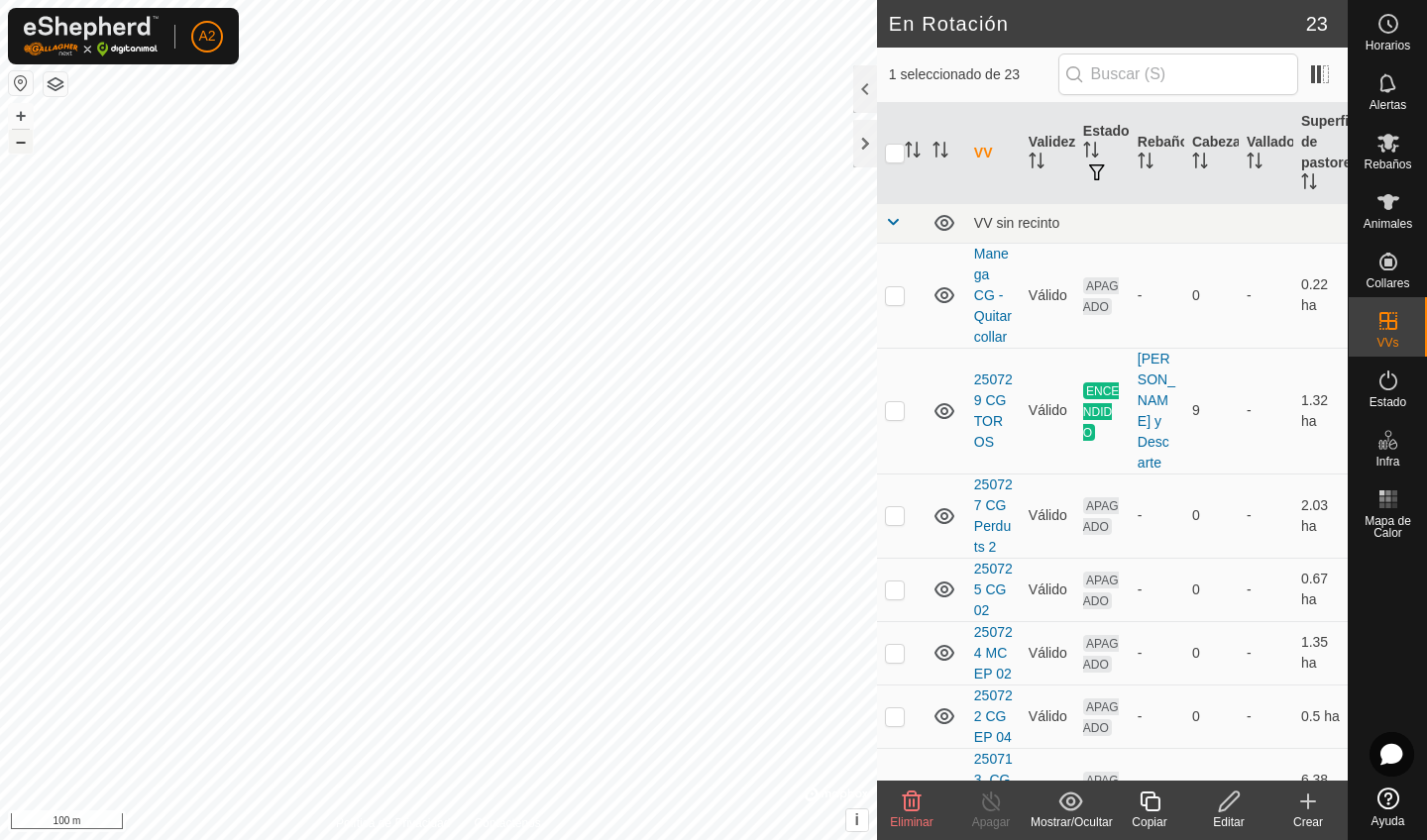 checkbox on "true" 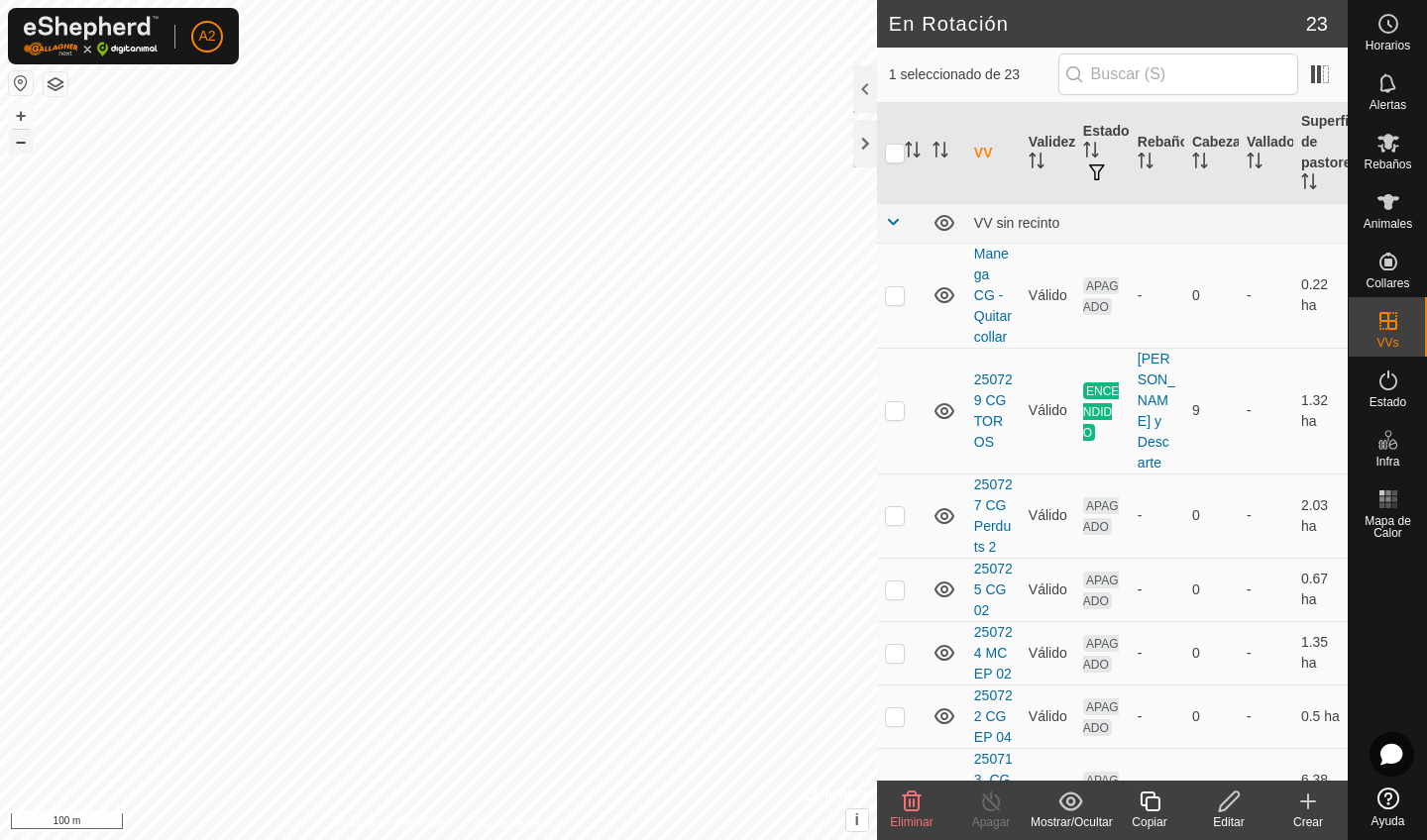 checkbox on "false" 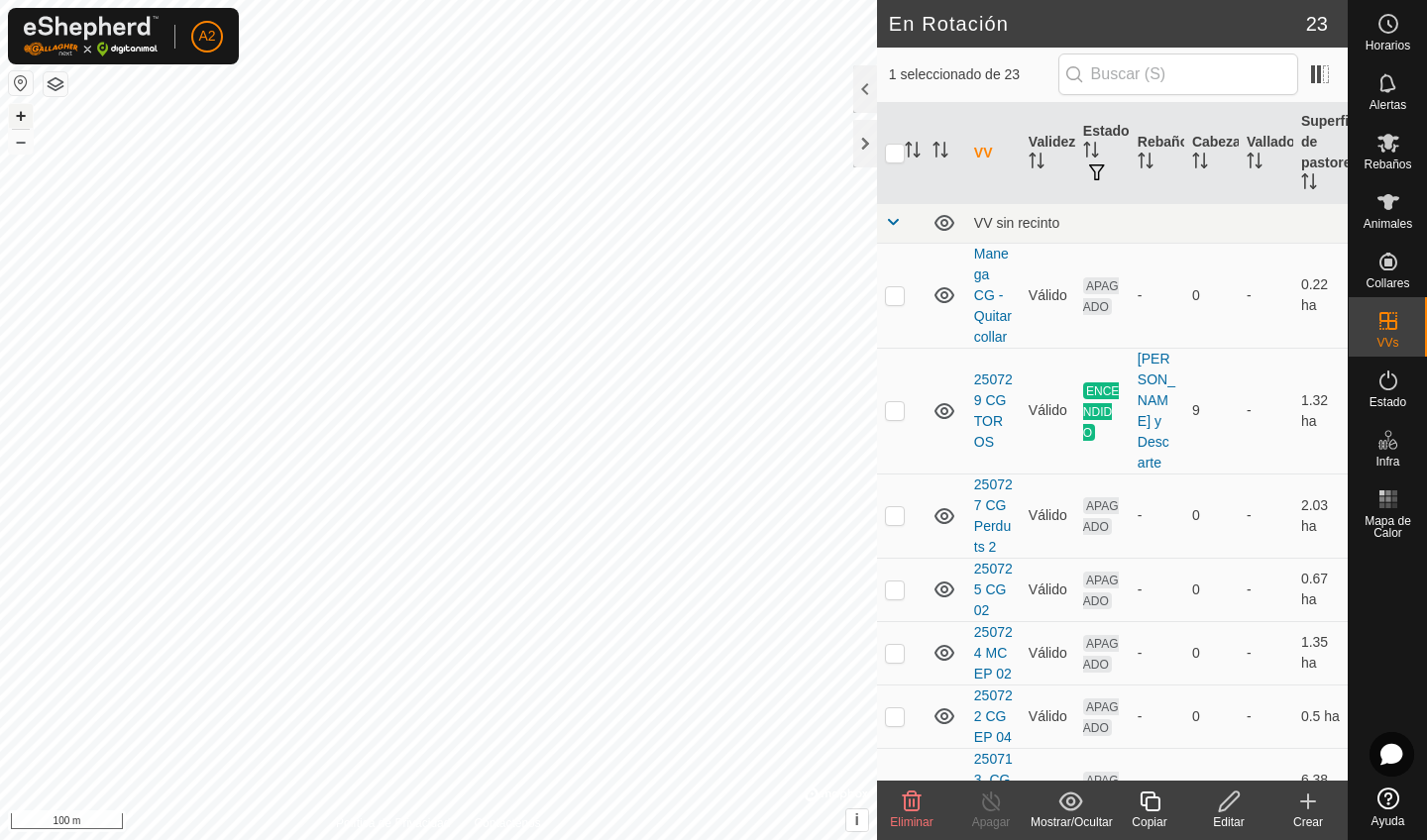 click on "+" at bounding box center (21, 116) 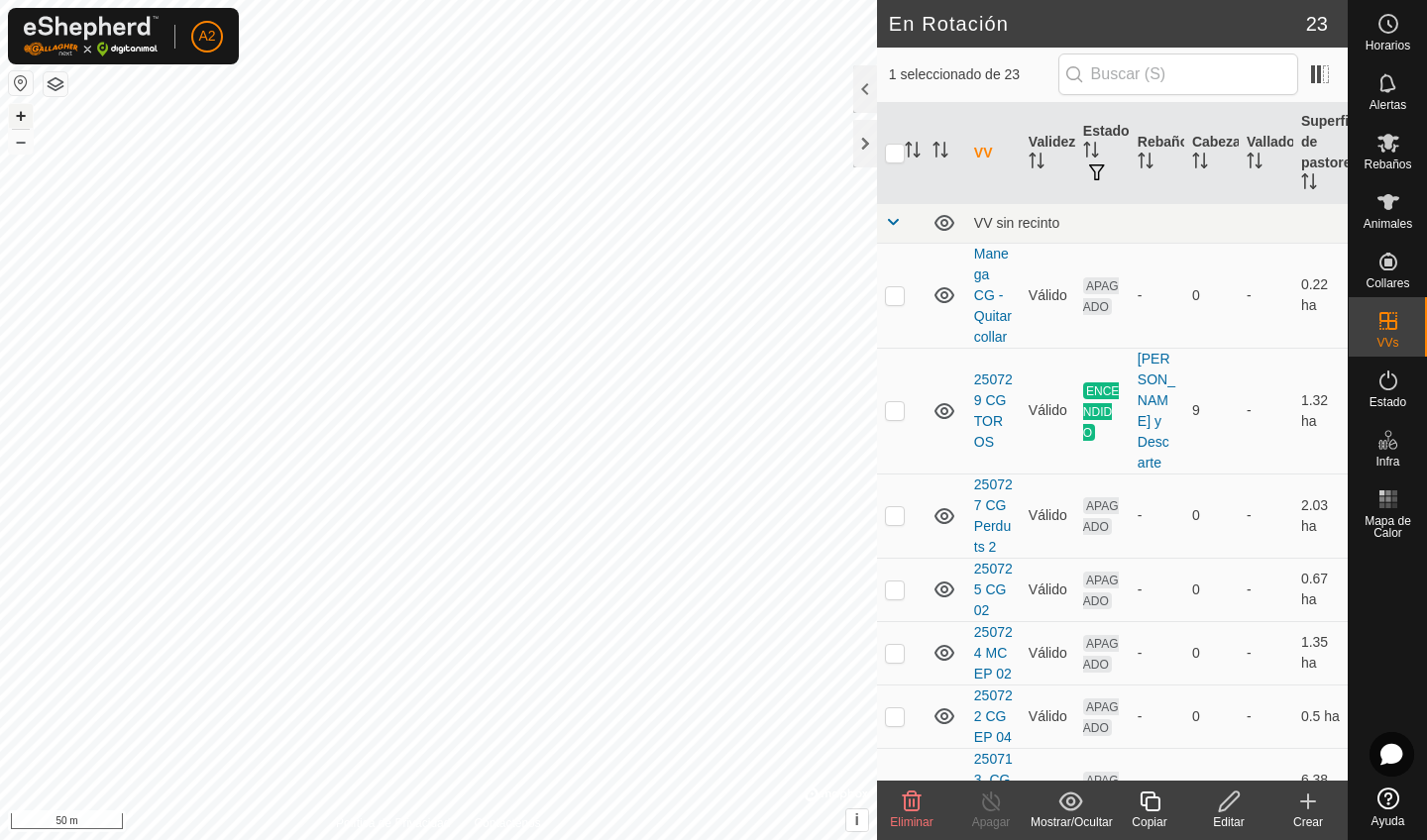 click on "+" at bounding box center [21, 116] 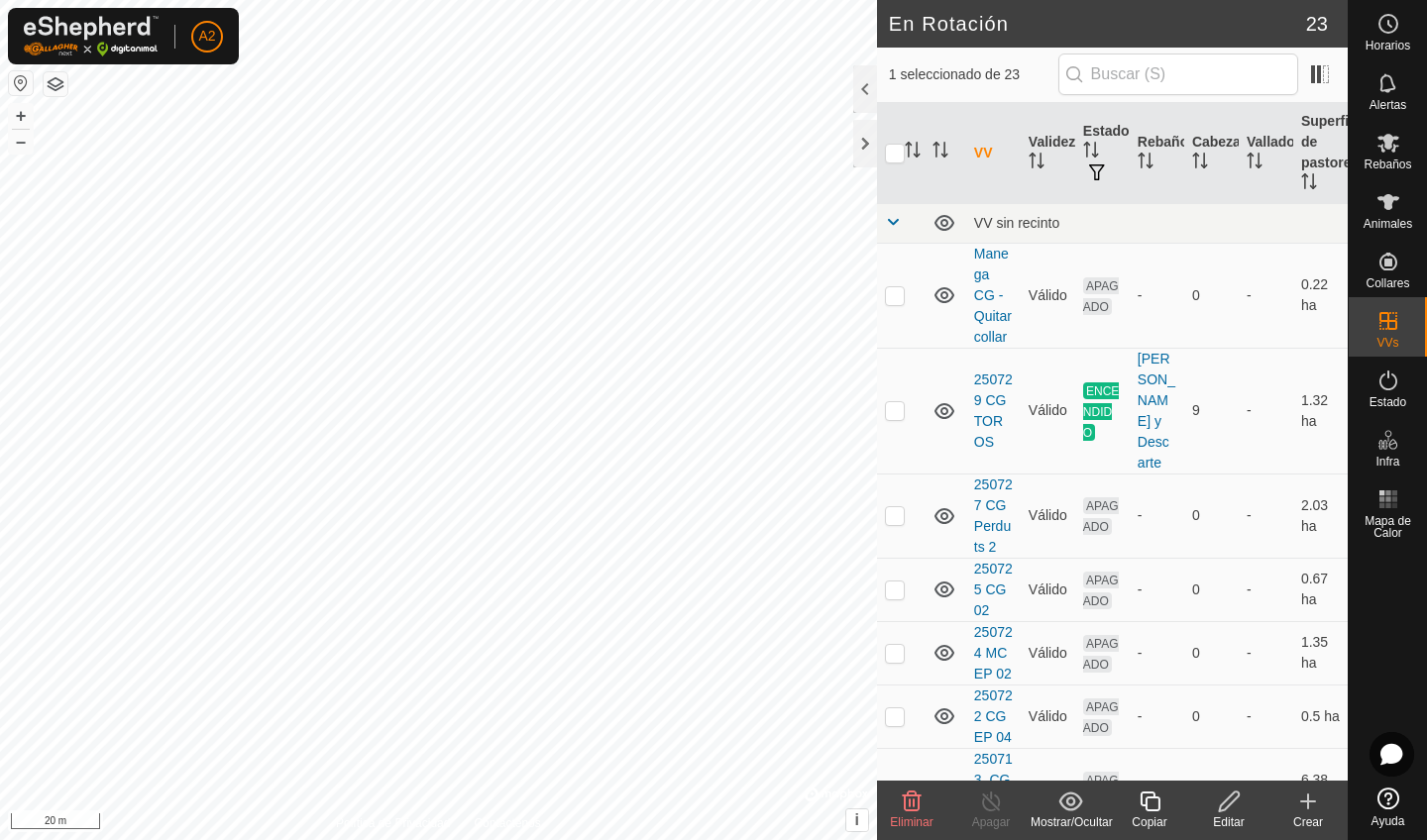 click 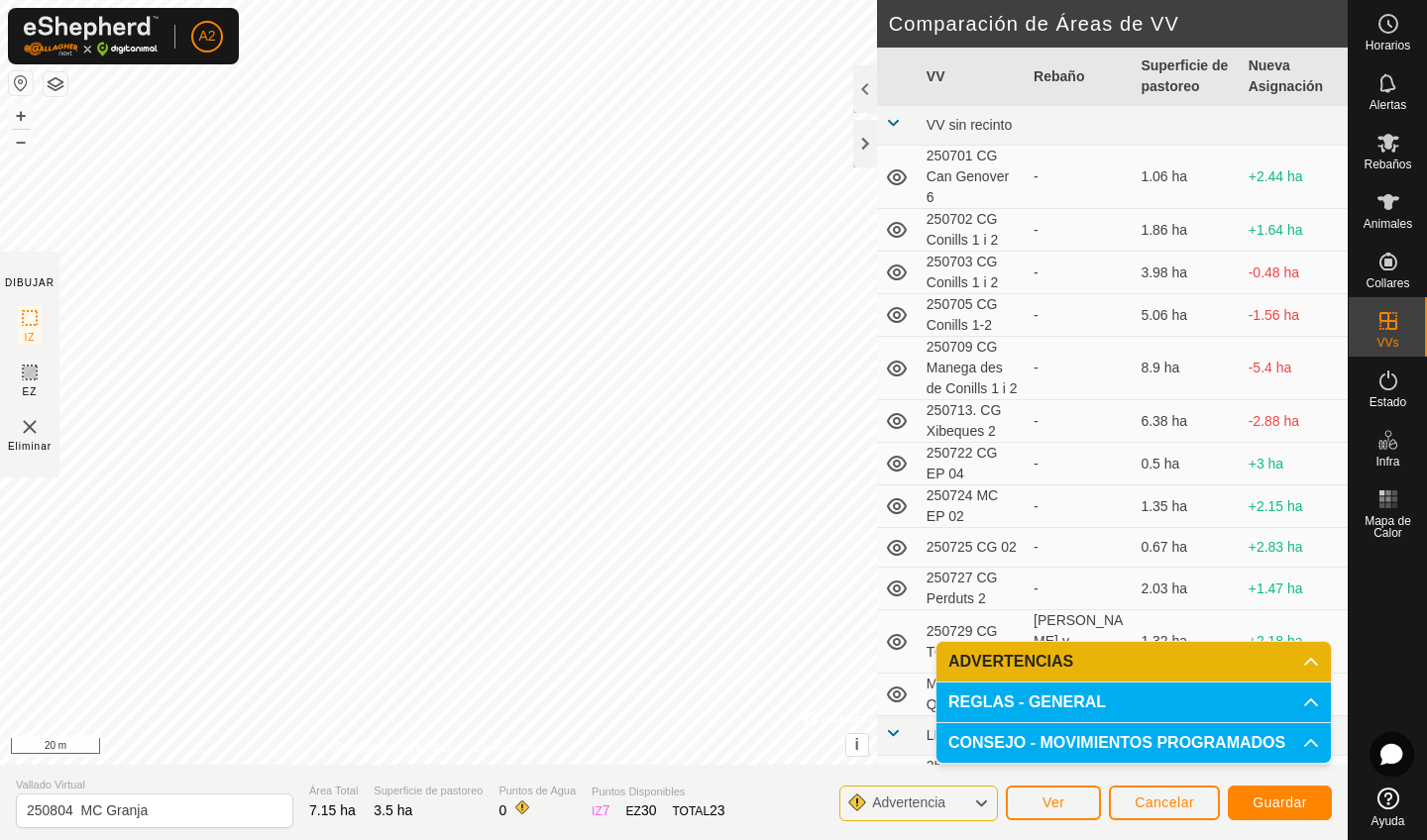 click on "DIBUJAR IZ EZ Eliminar Política de Privacidad Contáctenos El ángulo de IZ debe ser mayor que 80°  (Actual: 75.4°) . + – ⇧ i ©  Mapbox , ©  OpenStreetMap ,  Improve this map 20 m Comparación de Áreas de VV     VV   Rebaño   Superficie de pastoreo   Nueva Asignación  VV sin recinto  250701 CG Can Genover 6  -  1.06 ha  +2.44 ha  250702 CG Conills 1 i 2  -  1.86 ha  +1.64 ha  250703 CG Conills 1 i 2  -  3.98 ha  -0.48 ha  250705 CG Conills 1-2  -  5.06 ha  -1.56 ha  250709 CG Manega des de Conills 1 i 2  -  8.9 ha  -5.4 ha  250713. CG Xibeques 2  -  6.38 ha  -2.88 ha  250722  CG EP  04  -  0.5 ha  +3 ha  250724 MC EP 02  -  1.35 ha  +2.15 ha  250725 CG 02  -  0.67 ha  +2.83 ha  250727 CG Perduts 2  -  2.03 ha  +1.47 ha  250729 CG TOROS   Rebano Toros y Descarte   1.32 ha  +2.18 ha  Manega CG - Quitar collar  -  0.22 ha  +3.28 ha LDQ [DOMAIN_NAME] meitat Vilanant-Cistella  250808 MC Granja conflicte  -  0.07 ha  +3.43 ha  250810 MC Granja en conflicte  -  0.4 ha  +3.1 ha Mas Camps  250723. MC EP 01  -" 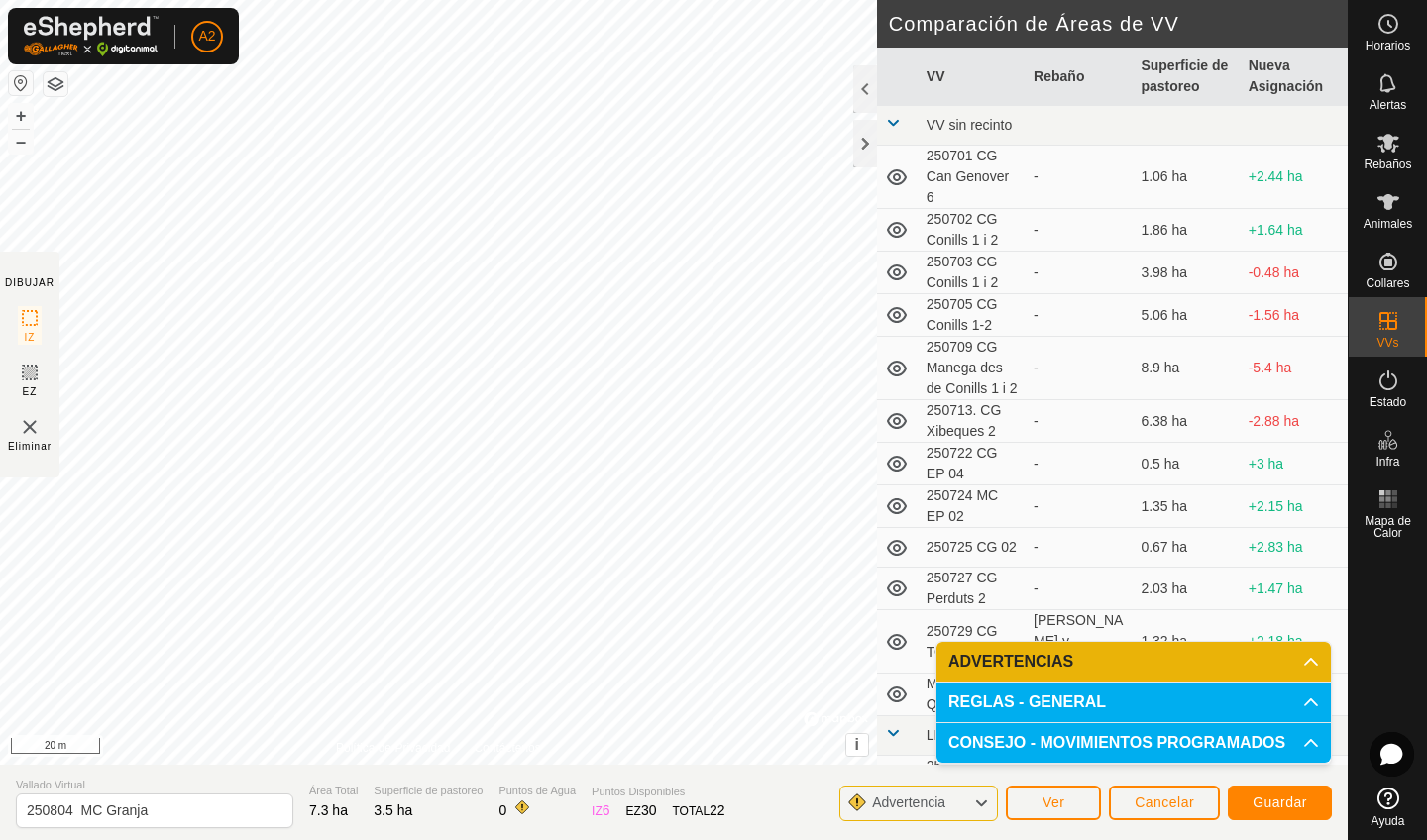 click on "Guardar" 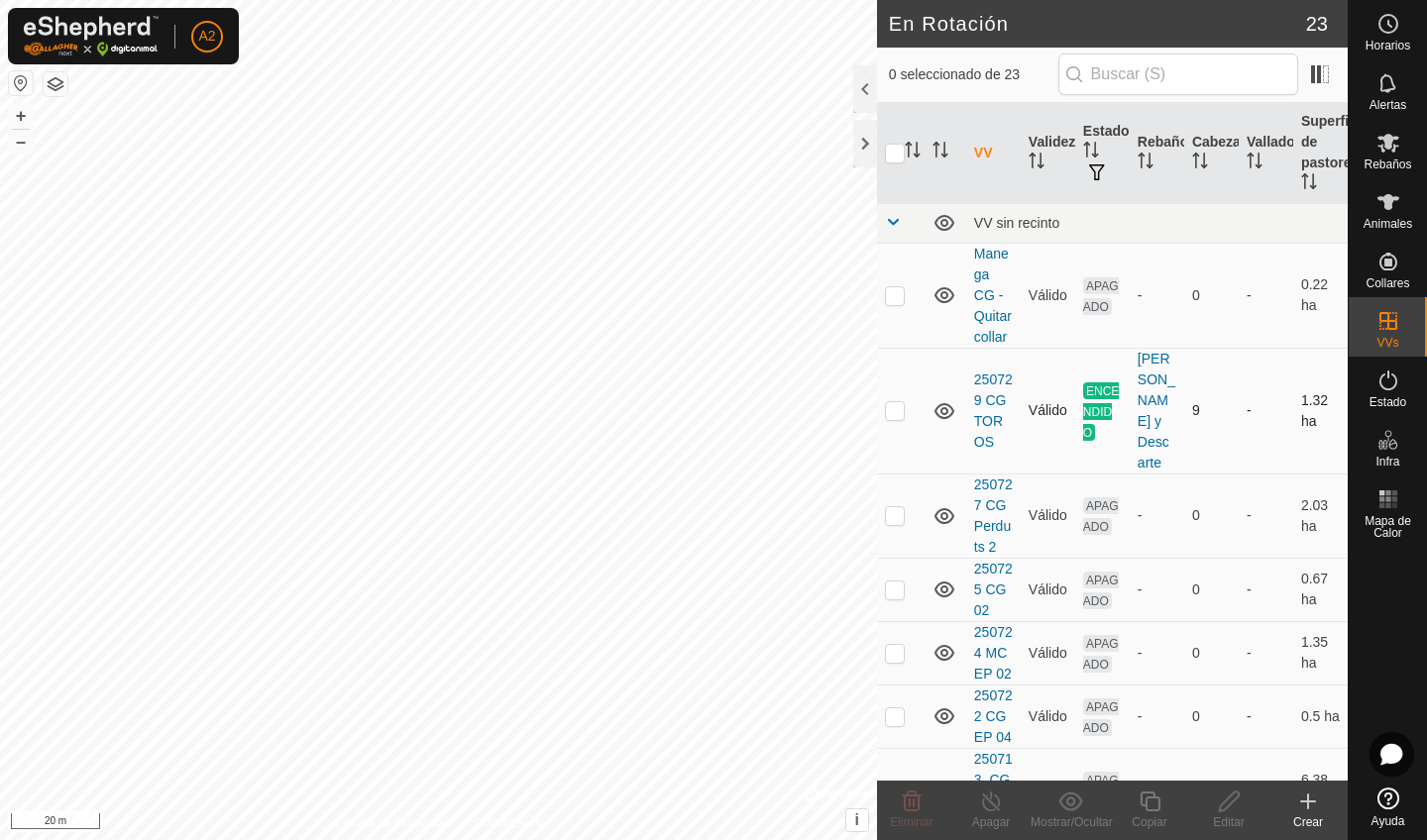 click at bounding box center [901, 410] 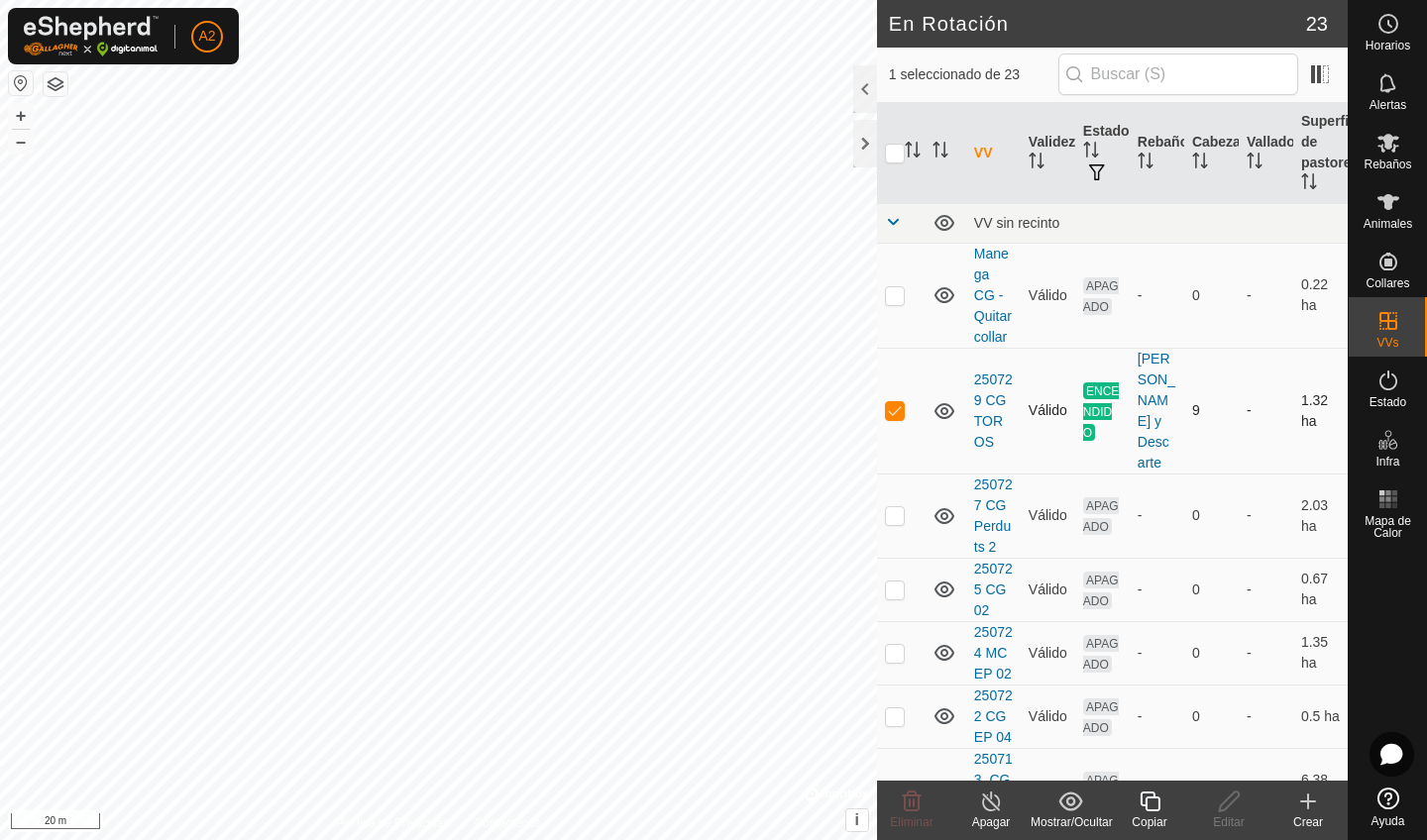 click at bounding box center [895, 410] 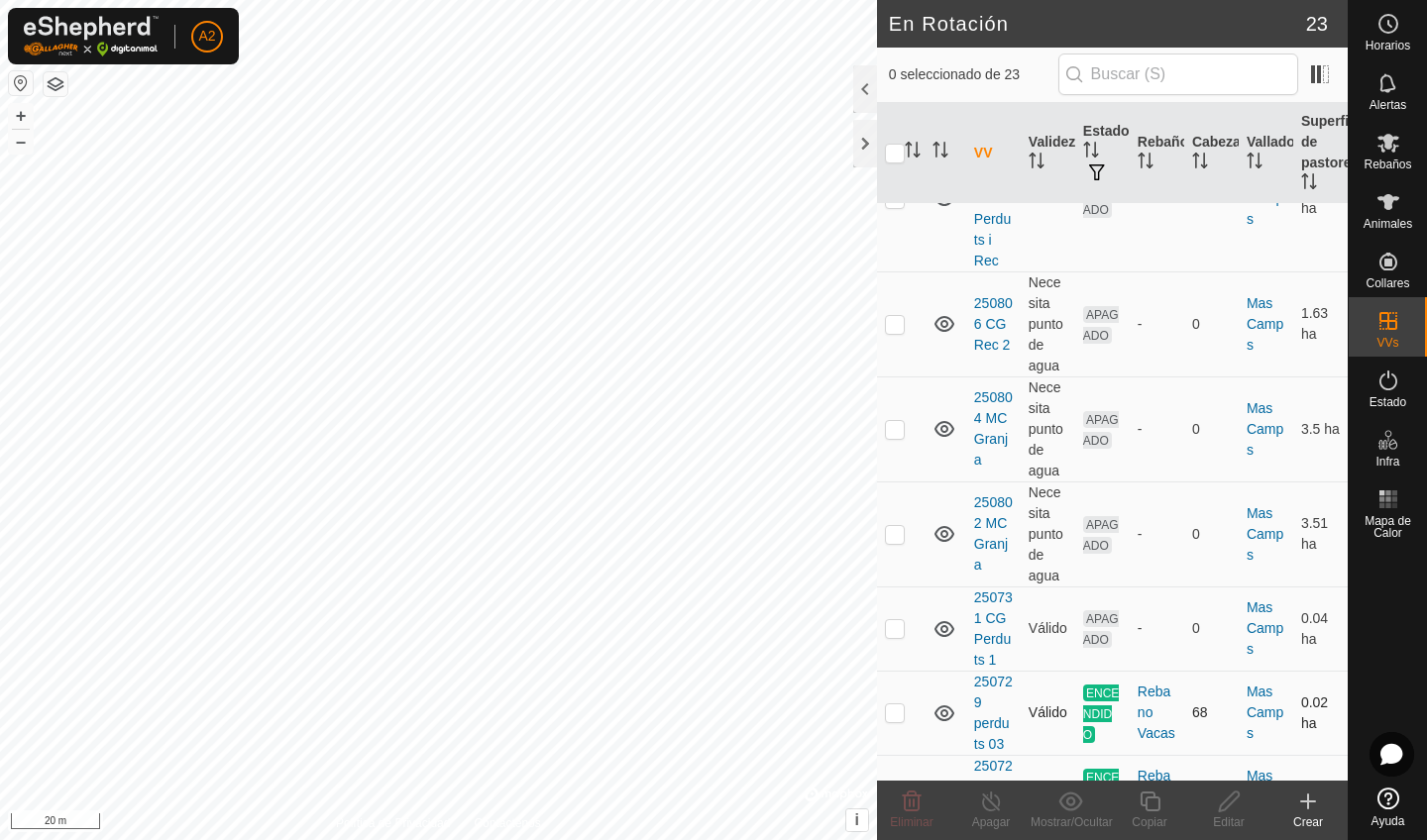 scroll, scrollTop: 1853, scrollLeft: 0, axis: vertical 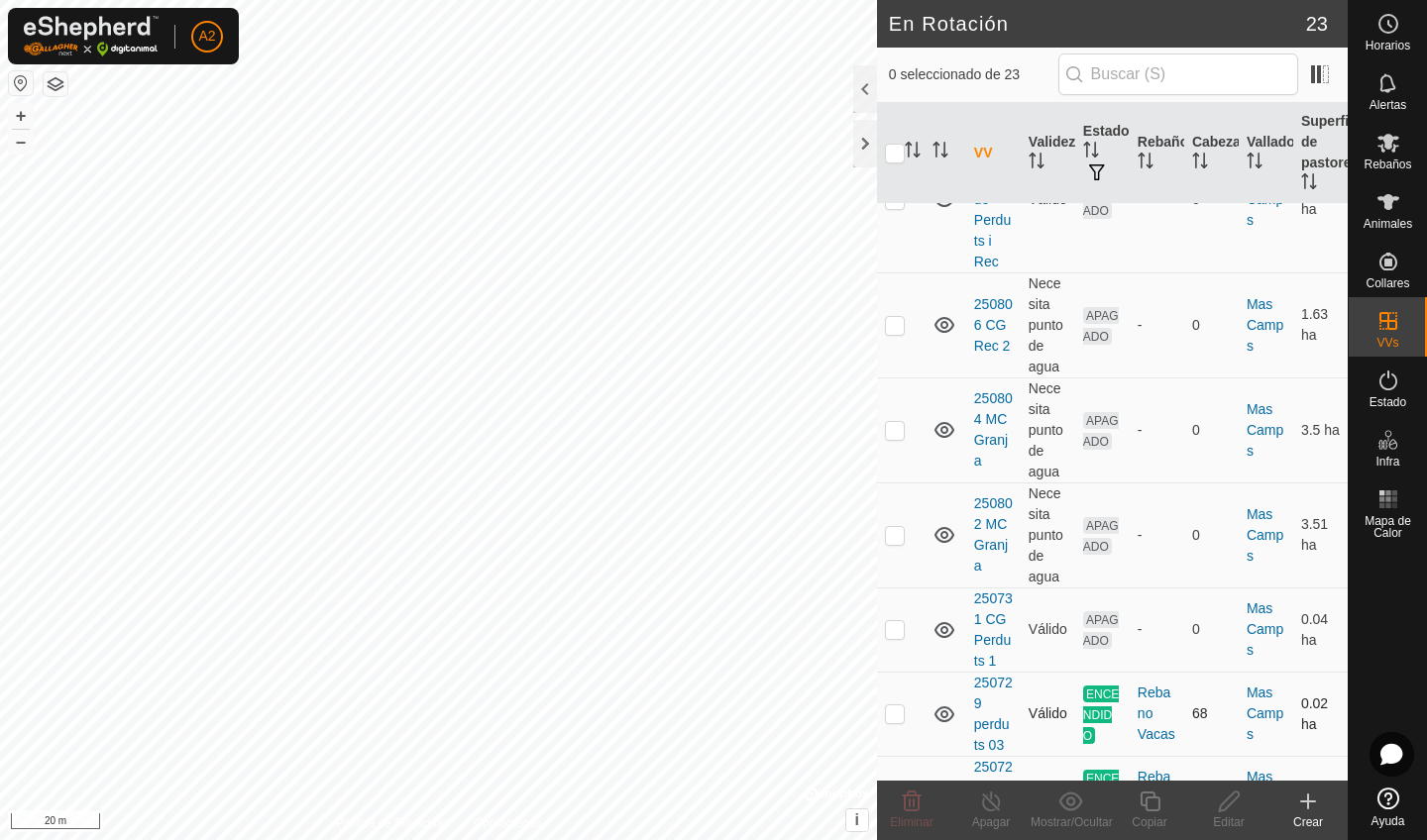 click at bounding box center [895, 713] 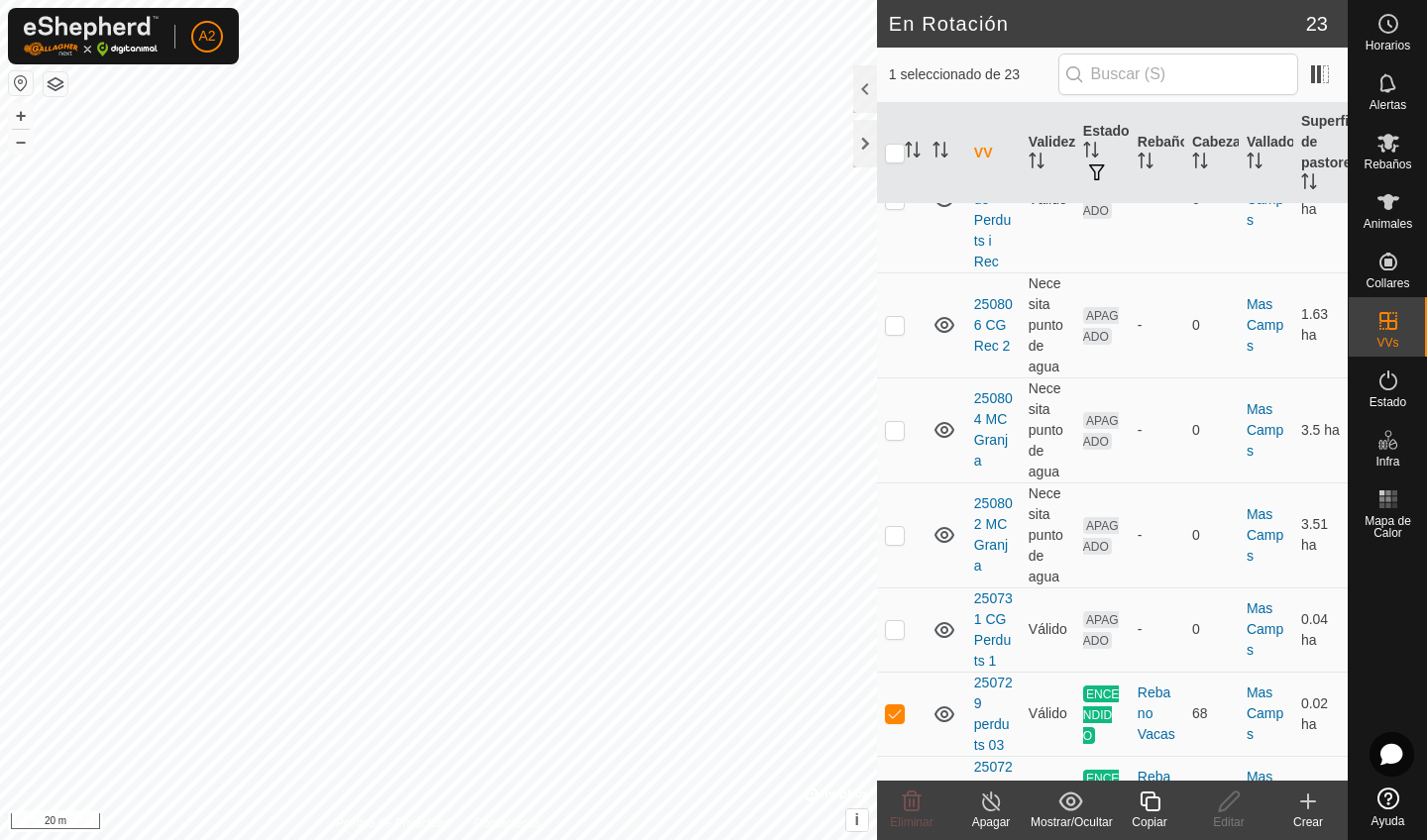 click at bounding box center (895, 797) 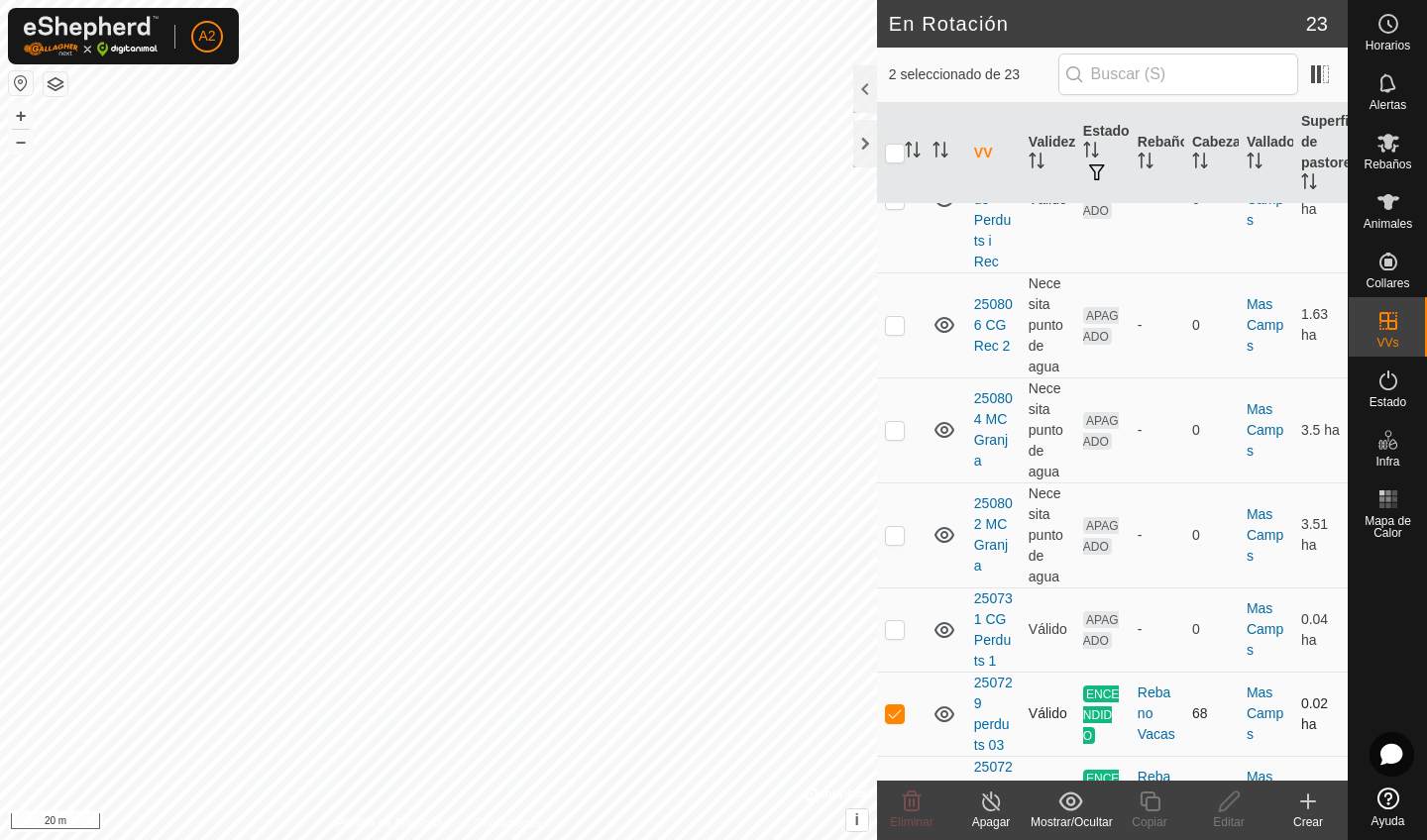 click at bounding box center [895, 713] 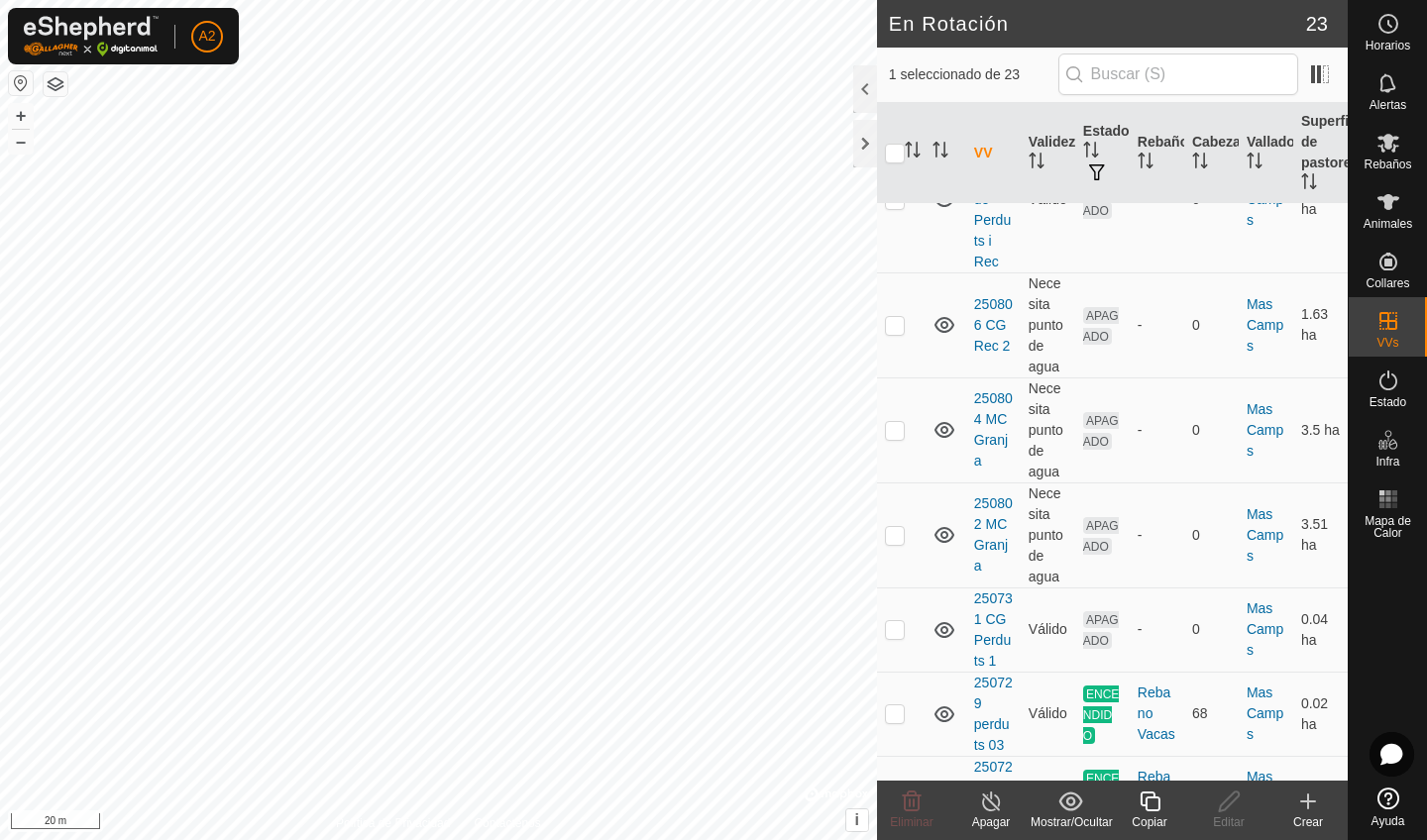 click 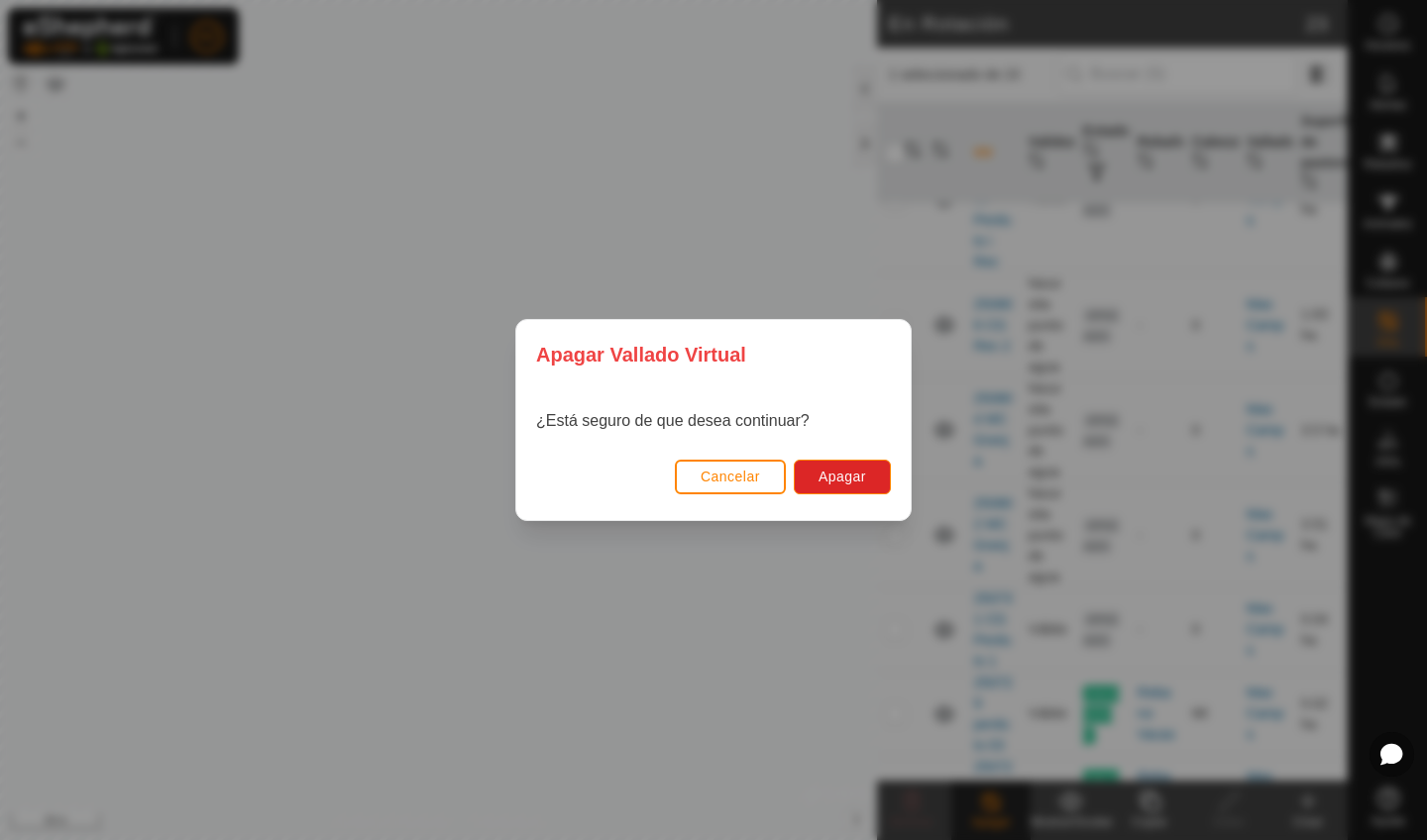 click on "¿Está seguro de que desea continuar?" at bounding box center [714, 421] 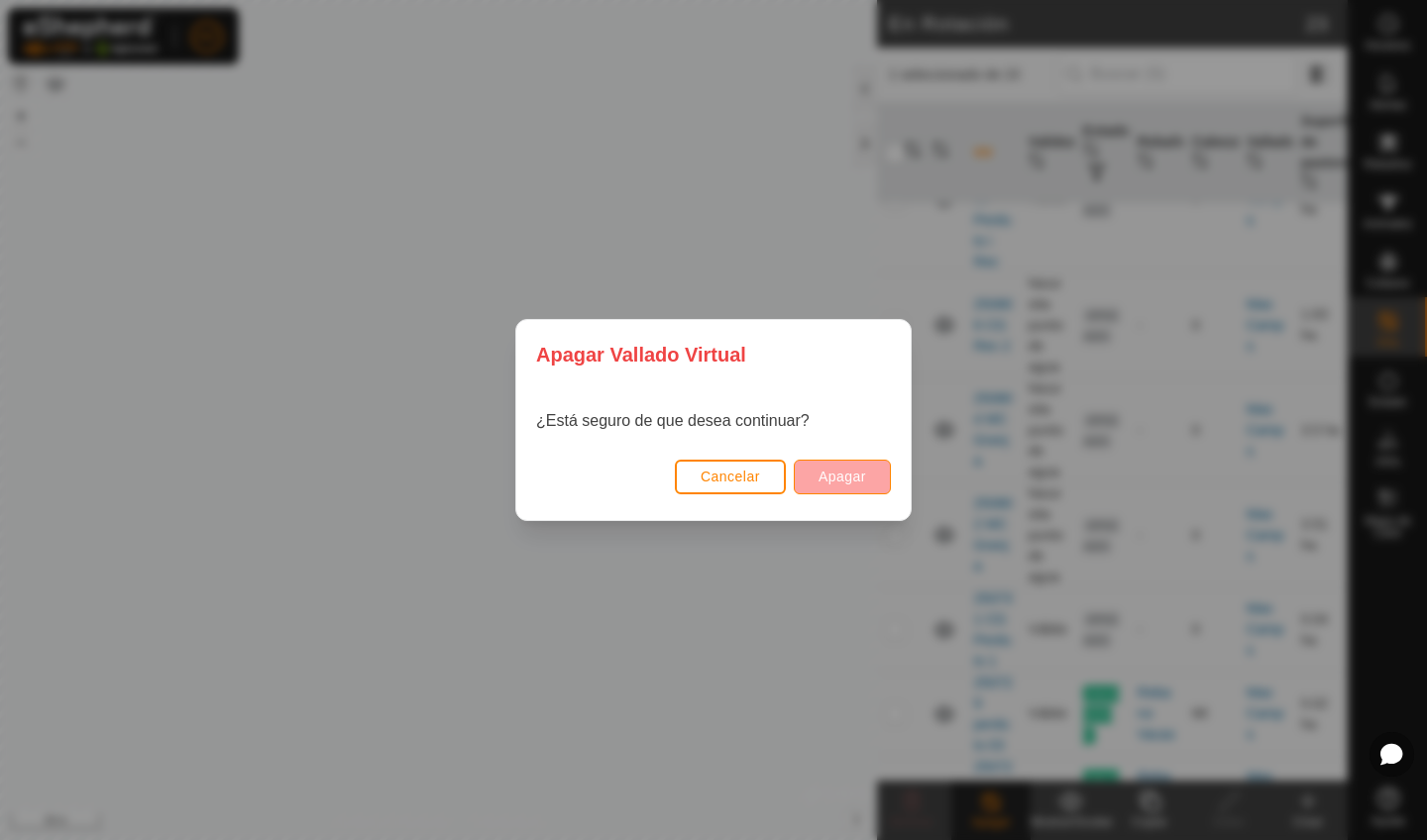 click on "Apagar" at bounding box center [842, 476] 